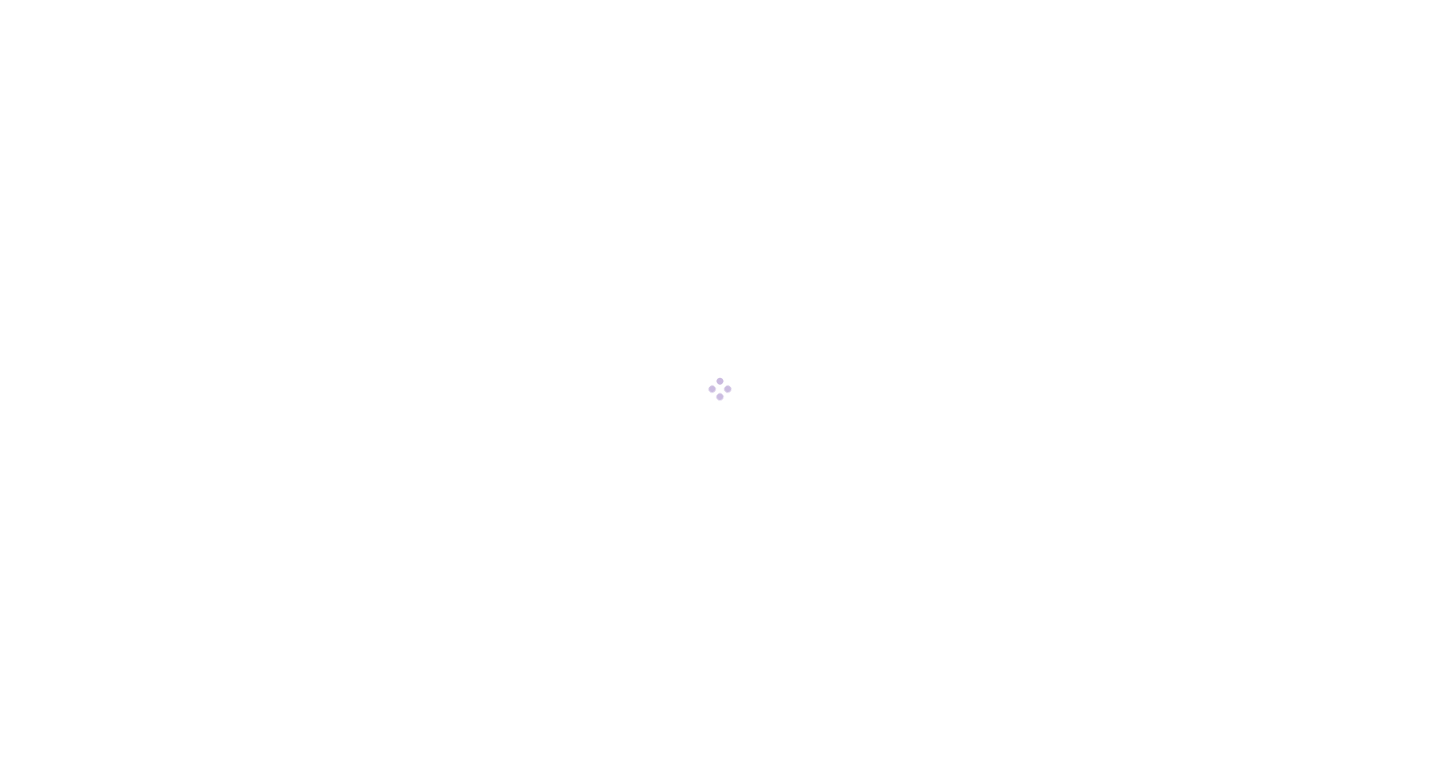 scroll, scrollTop: 0, scrollLeft: 0, axis: both 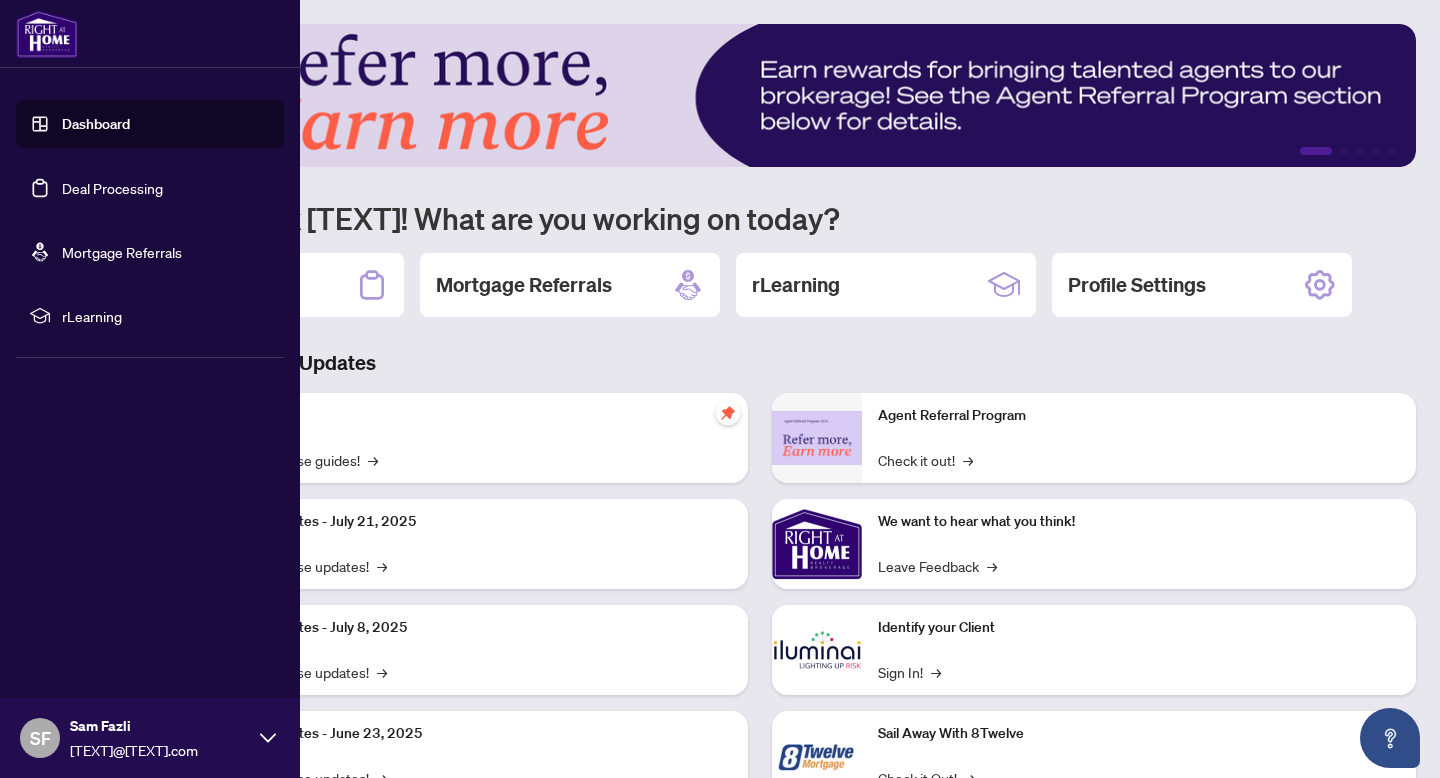 click on "Deal Processing" at bounding box center (112, 188) 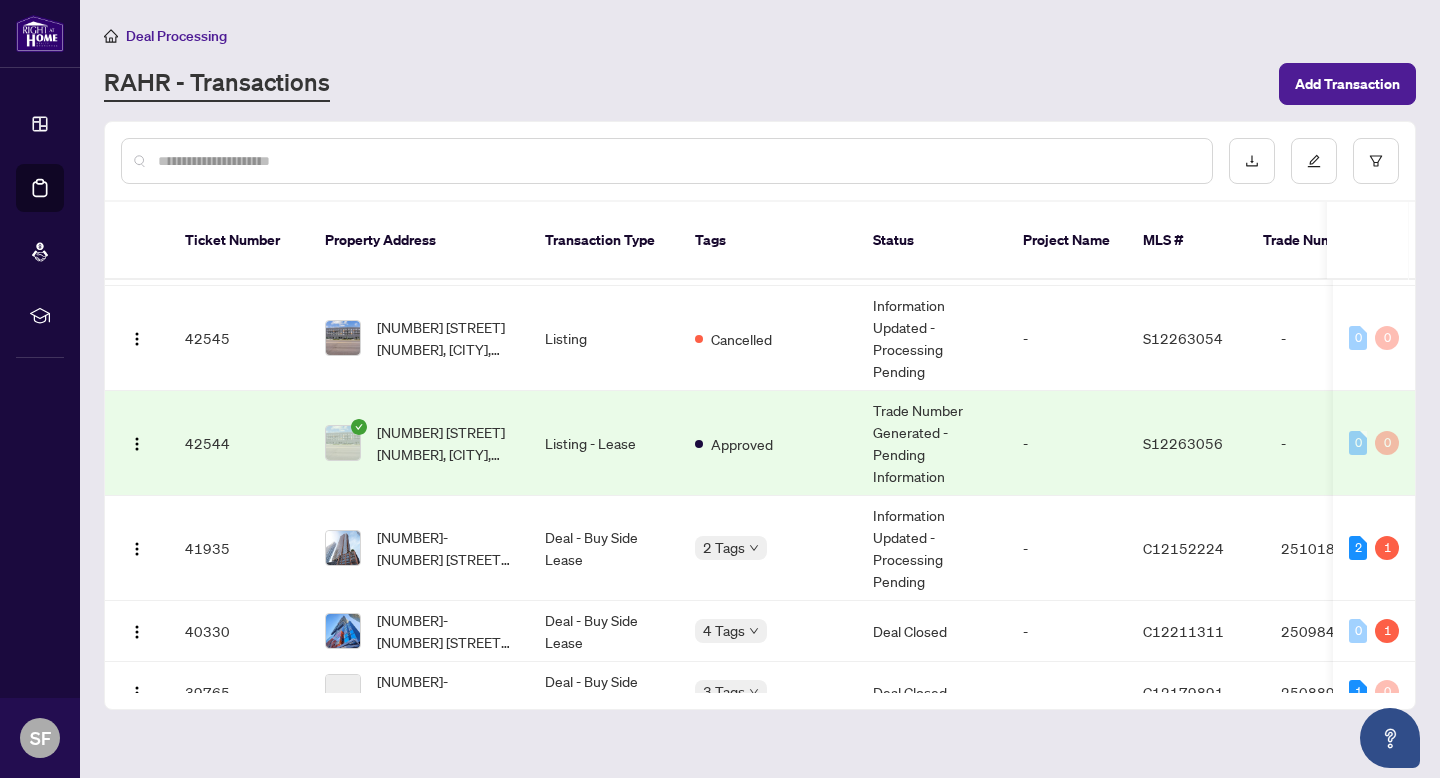 scroll, scrollTop: 181, scrollLeft: 0, axis: vertical 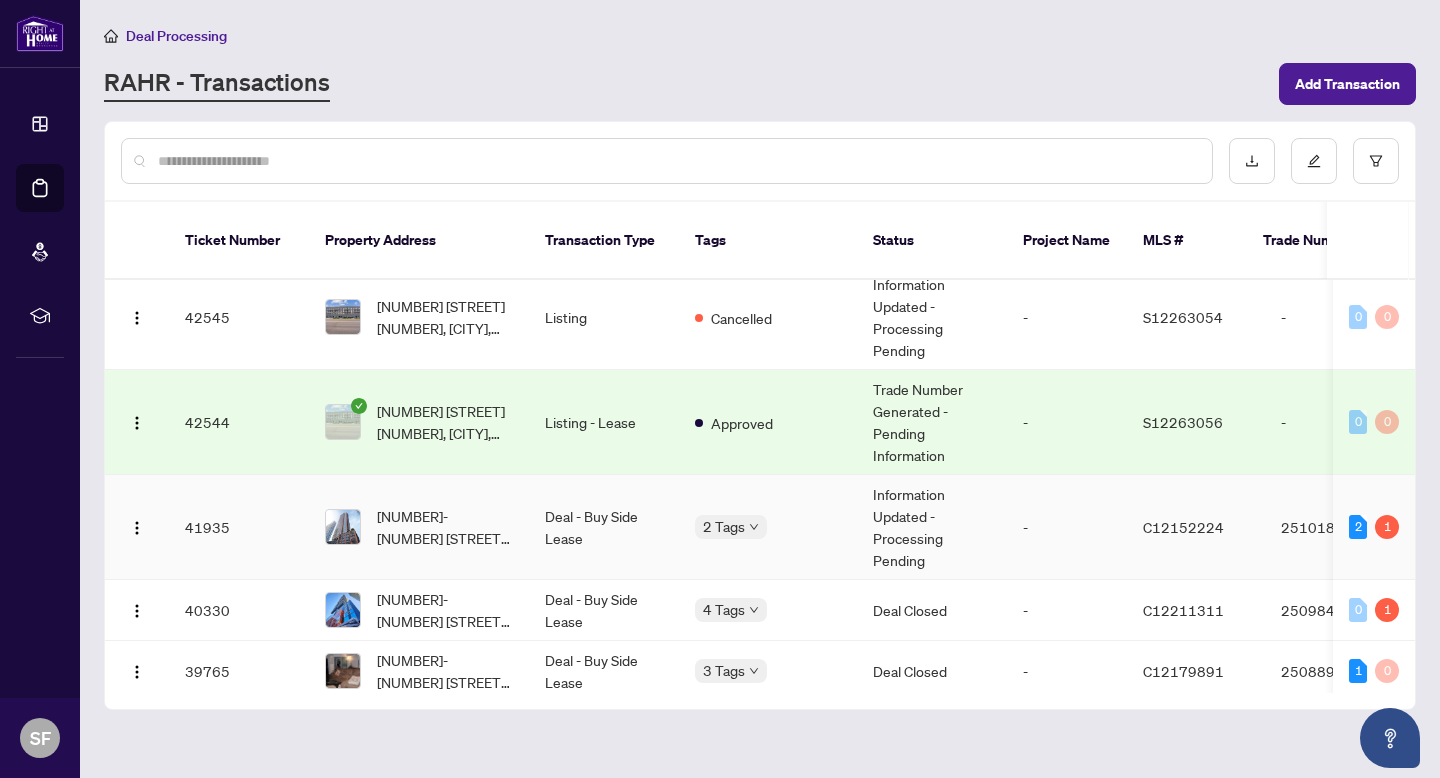 click on "Deal - Buy Side Lease" at bounding box center (604, 527) 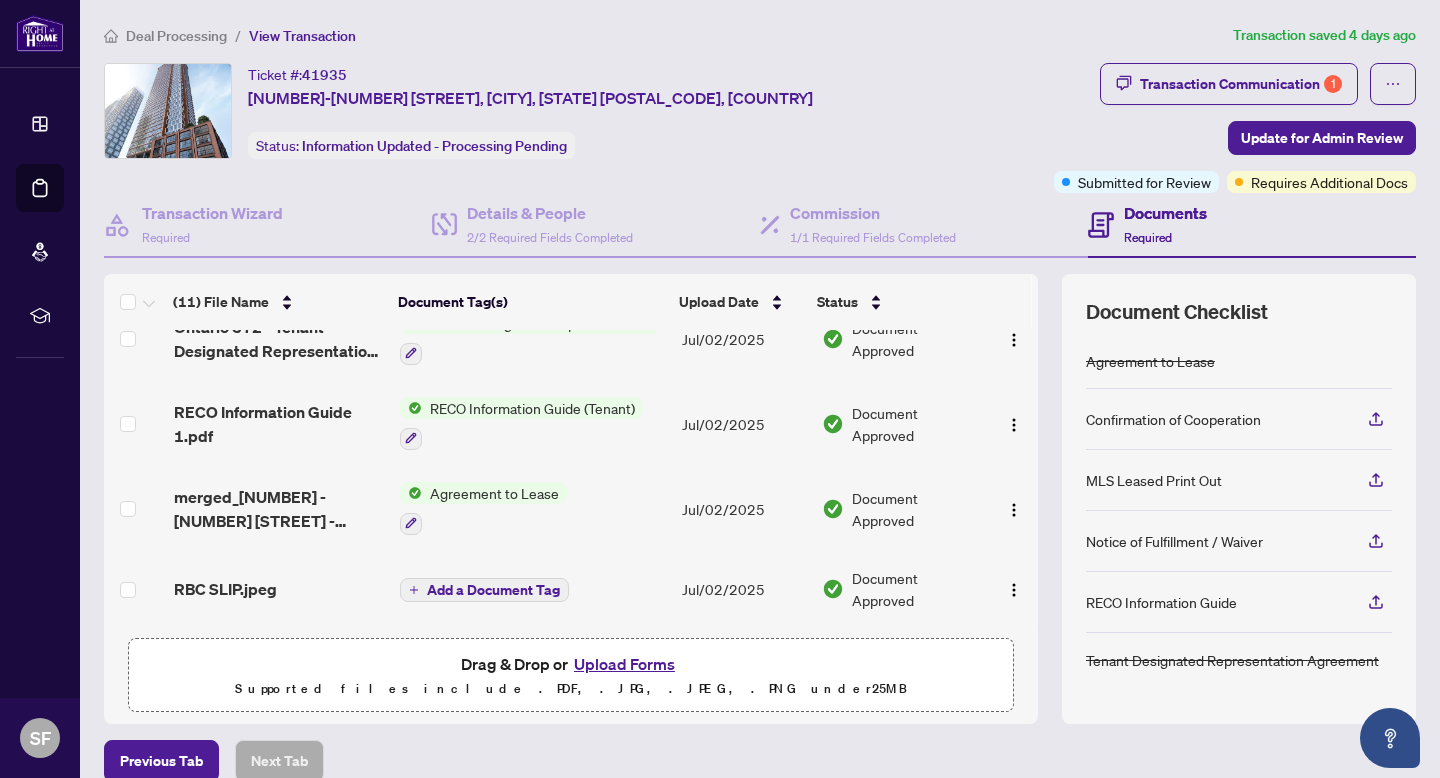 scroll, scrollTop: 0, scrollLeft: 0, axis: both 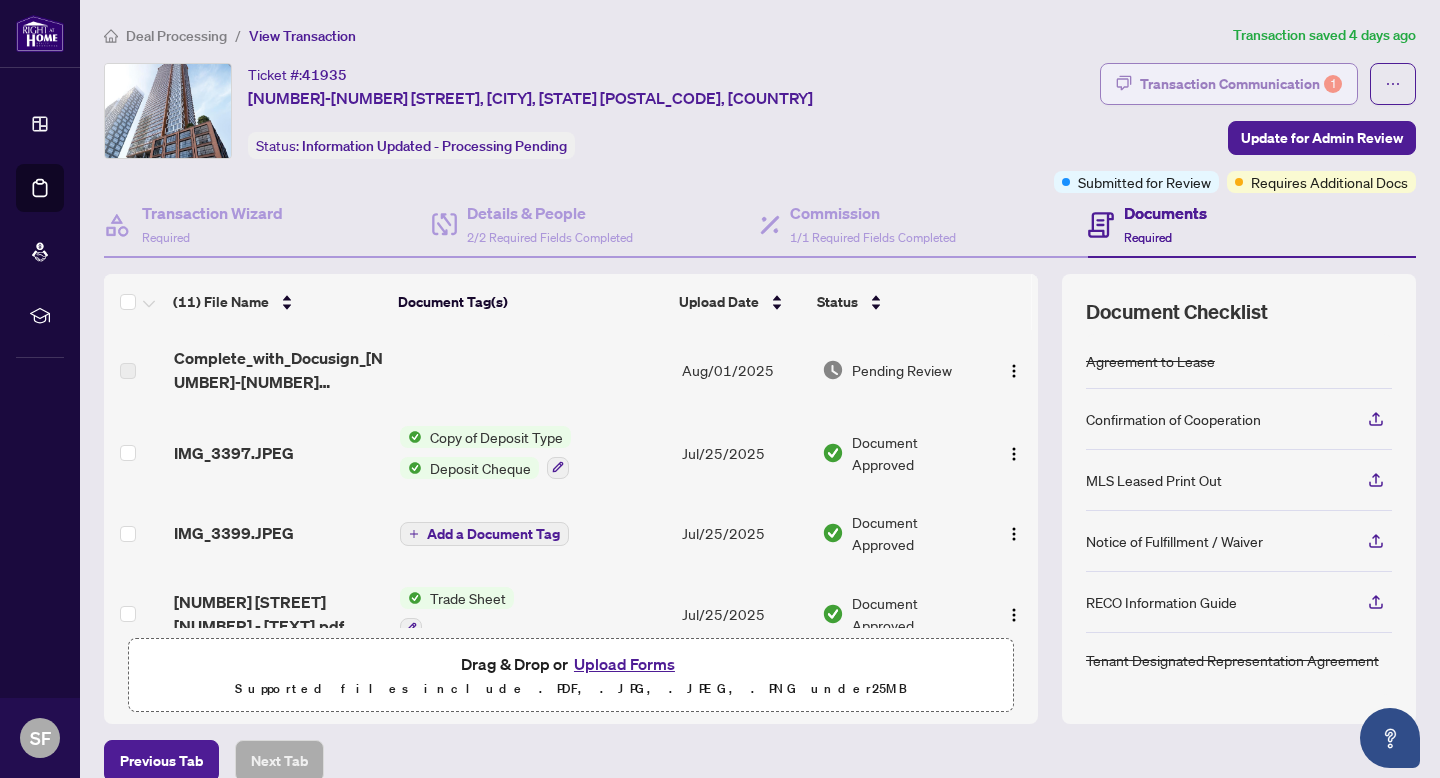 click on "Transaction Communication 1" at bounding box center [1241, 84] 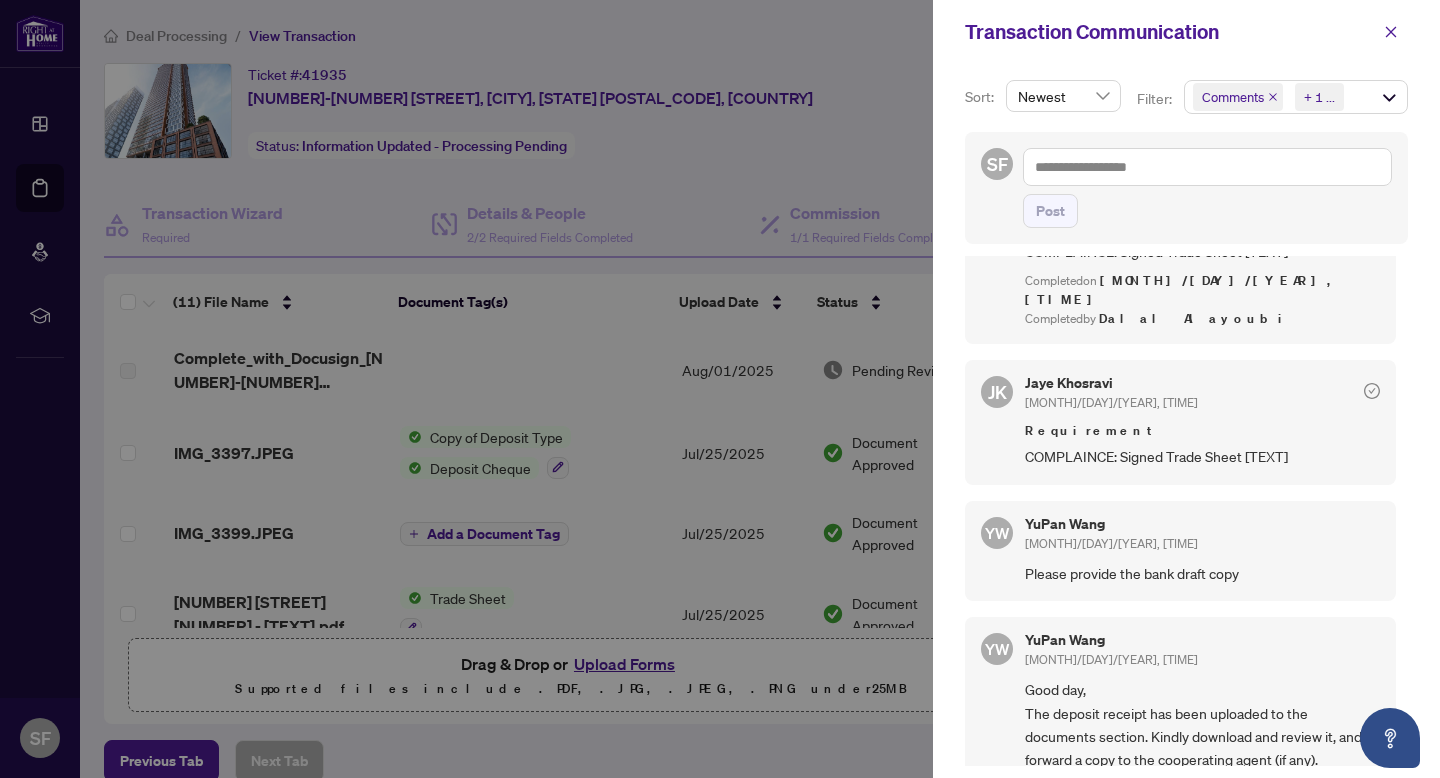 scroll, scrollTop: 435, scrollLeft: 0, axis: vertical 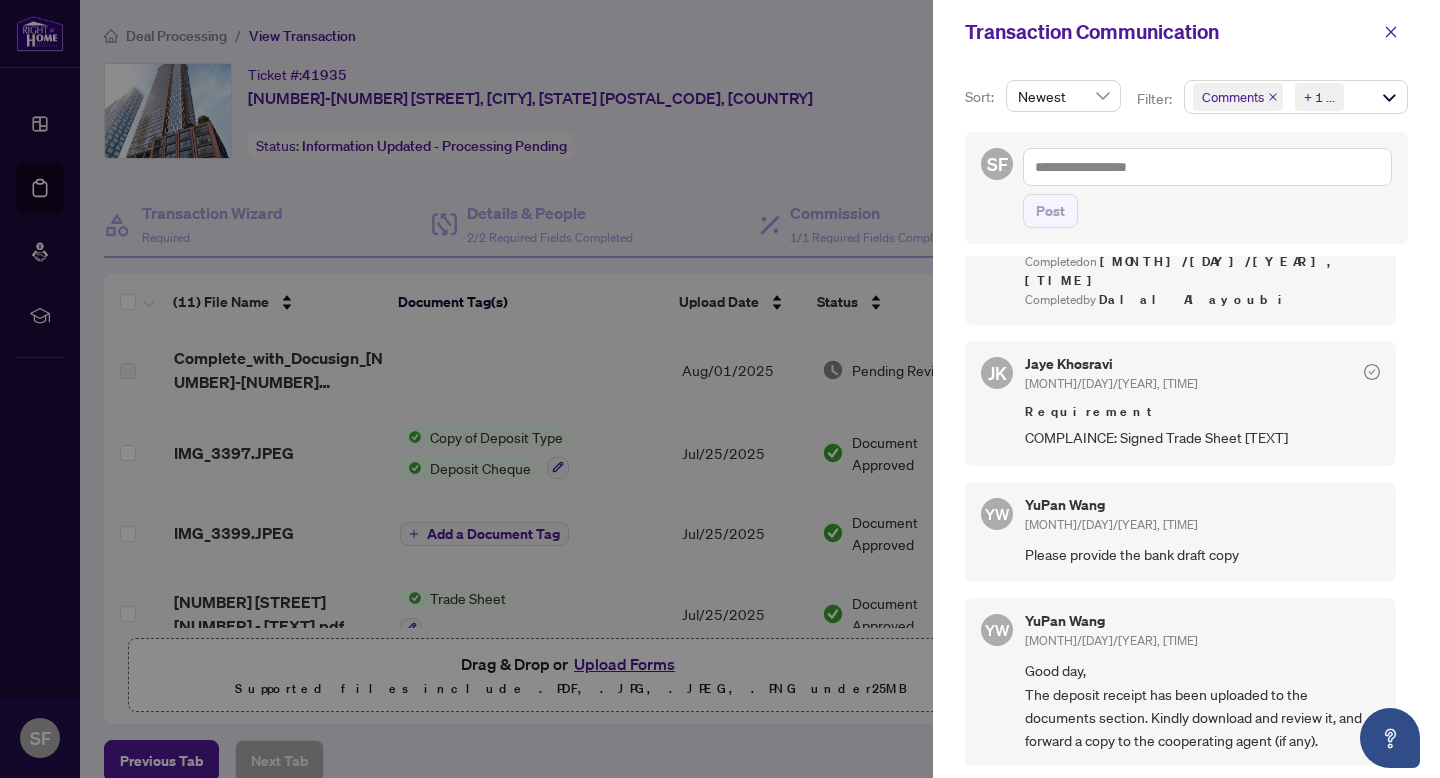click at bounding box center [720, 389] 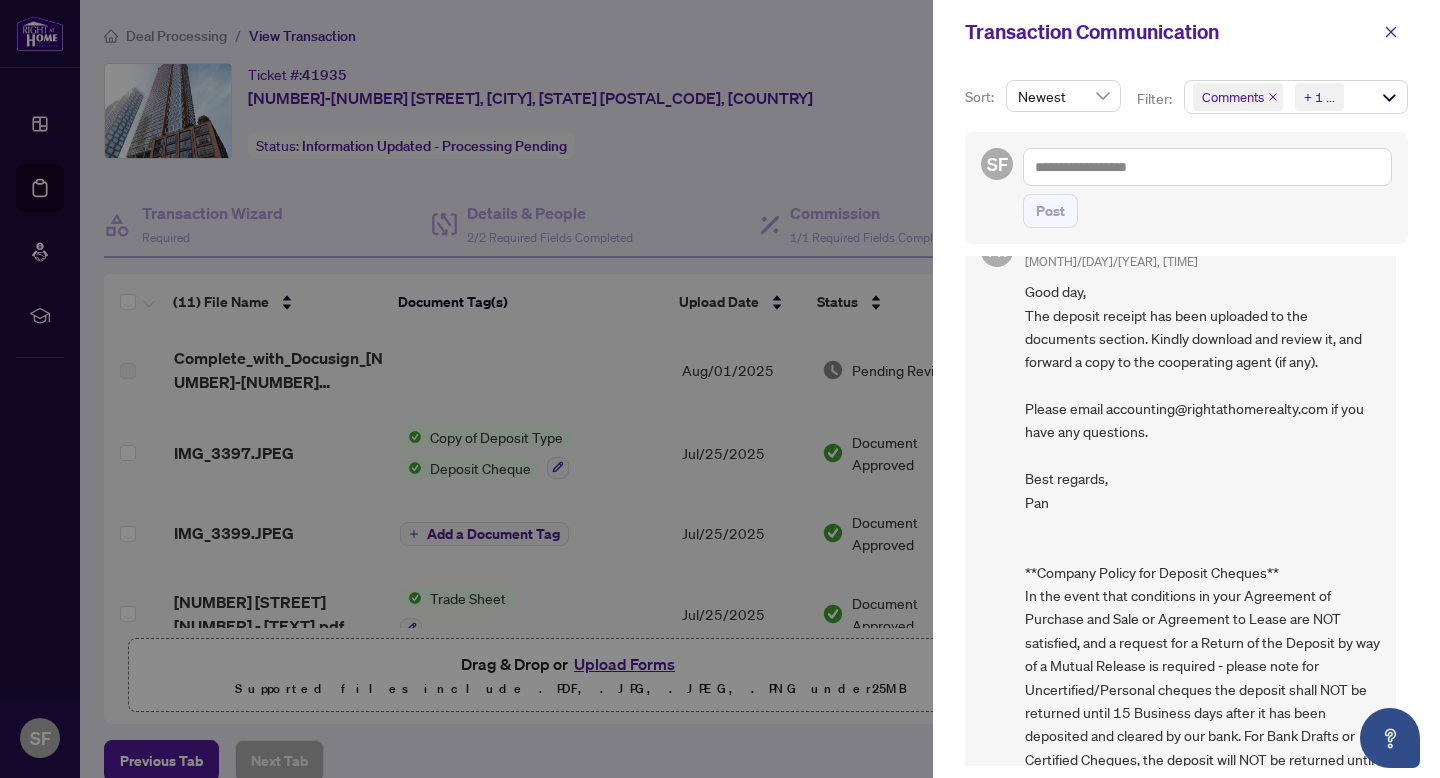 scroll, scrollTop: 839, scrollLeft: 0, axis: vertical 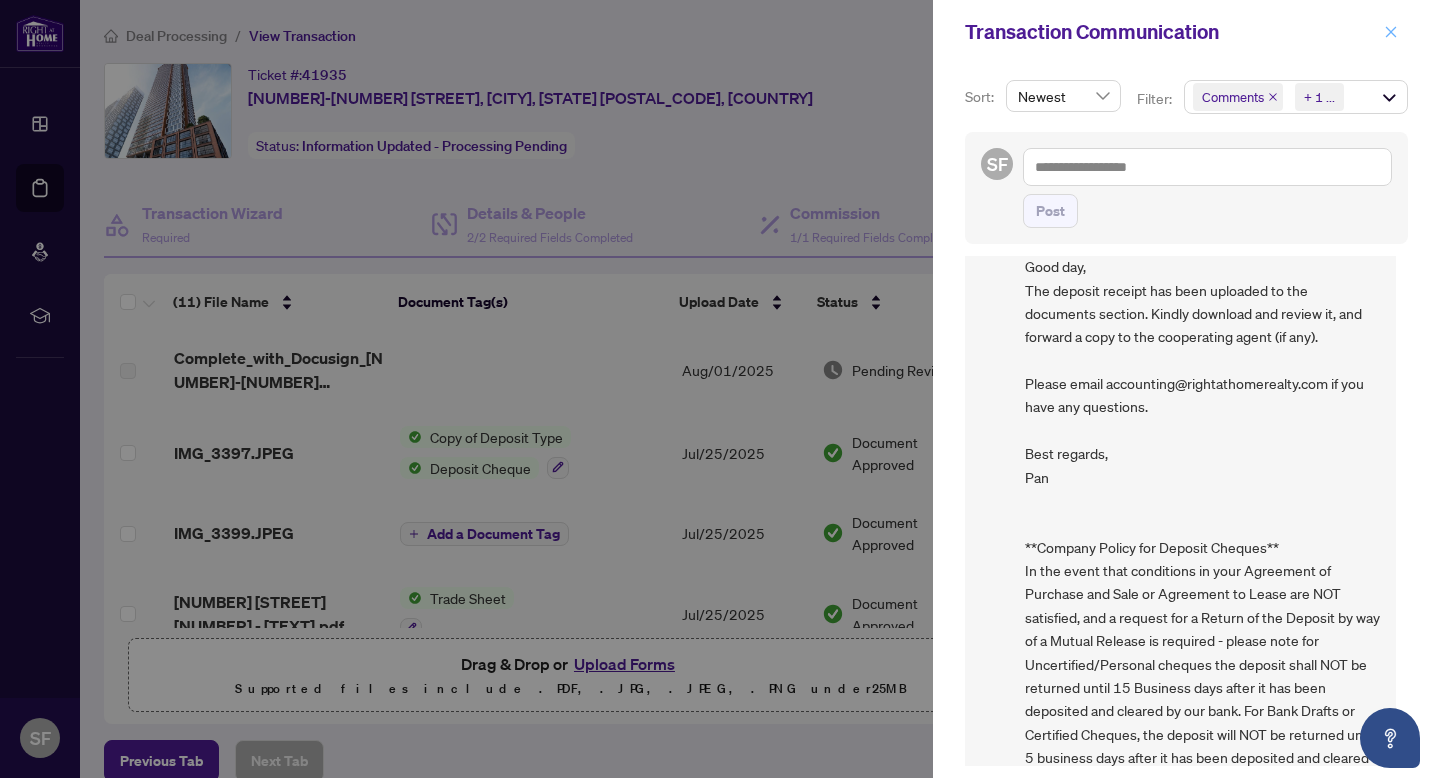 click 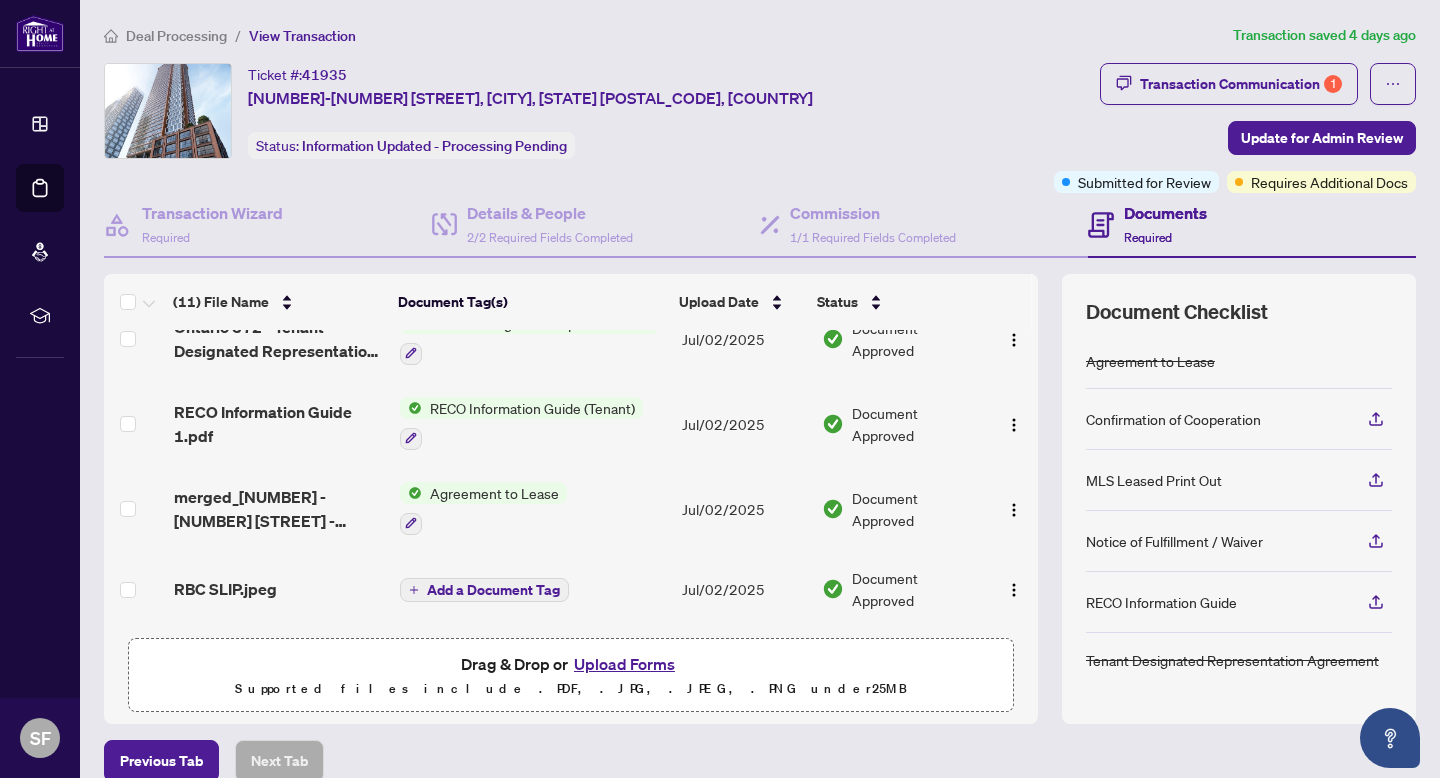 scroll, scrollTop: 0, scrollLeft: 0, axis: both 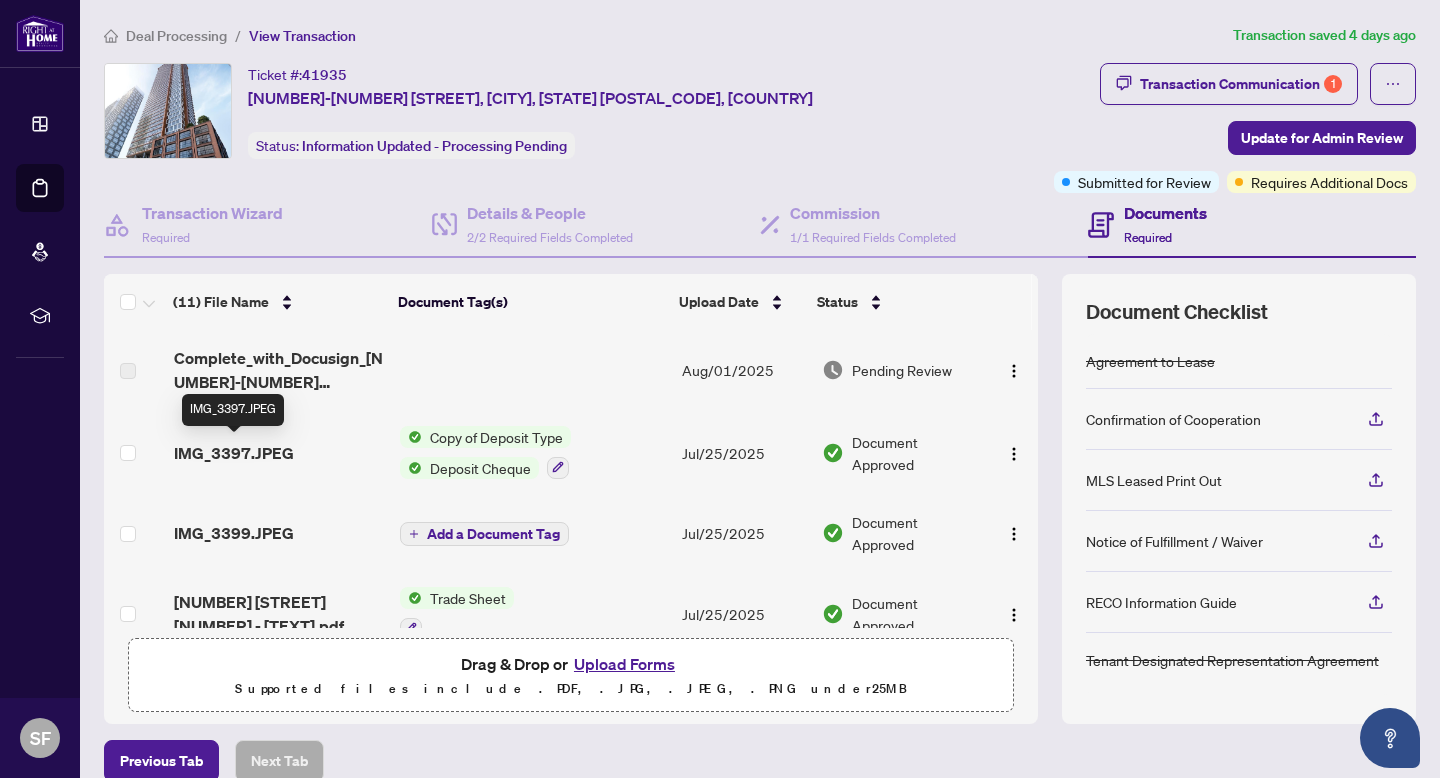 click on "IMG_3397.JPEG" at bounding box center [234, 453] 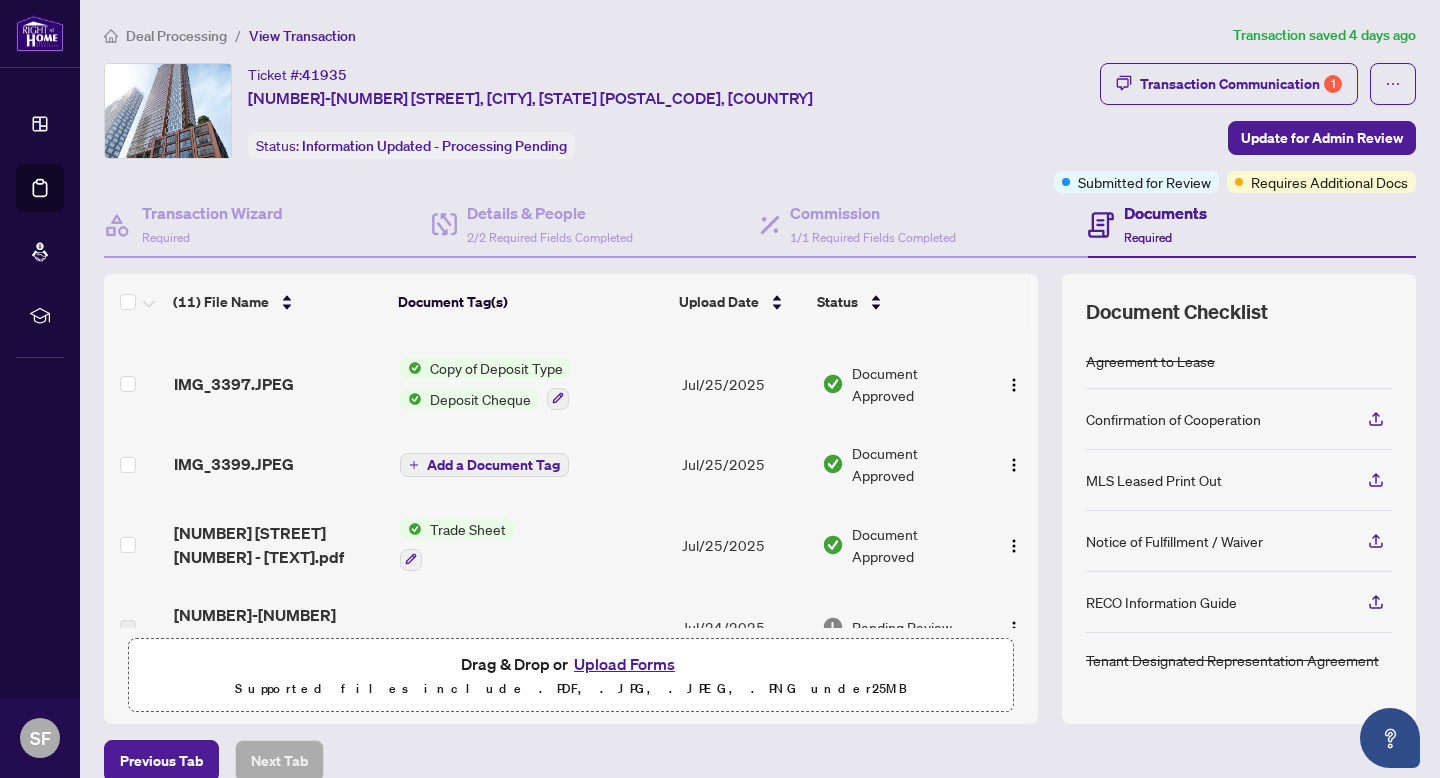 scroll, scrollTop: 72, scrollLeft: 0, axis: vertical 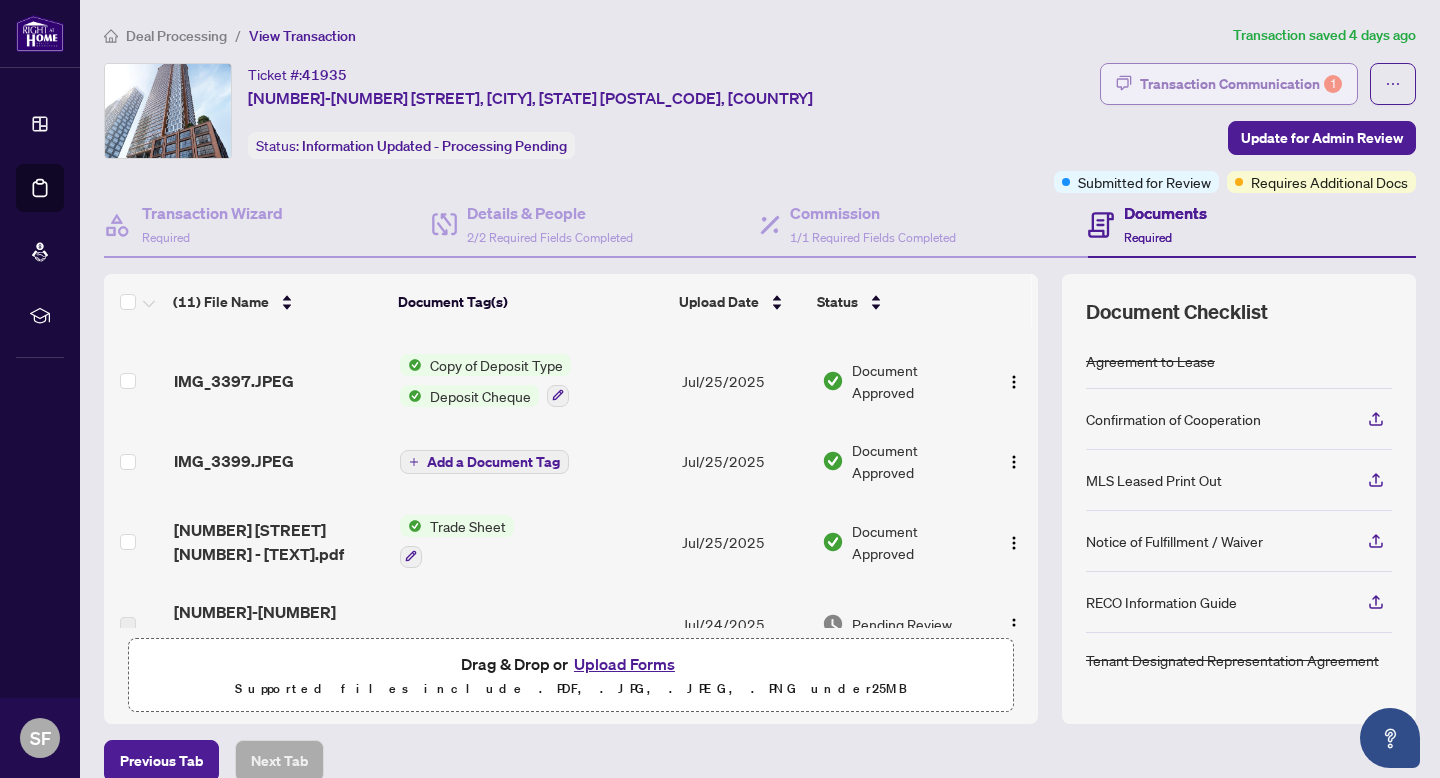 click on "Transaction Communication 1" at bounding box center [1241, 84] 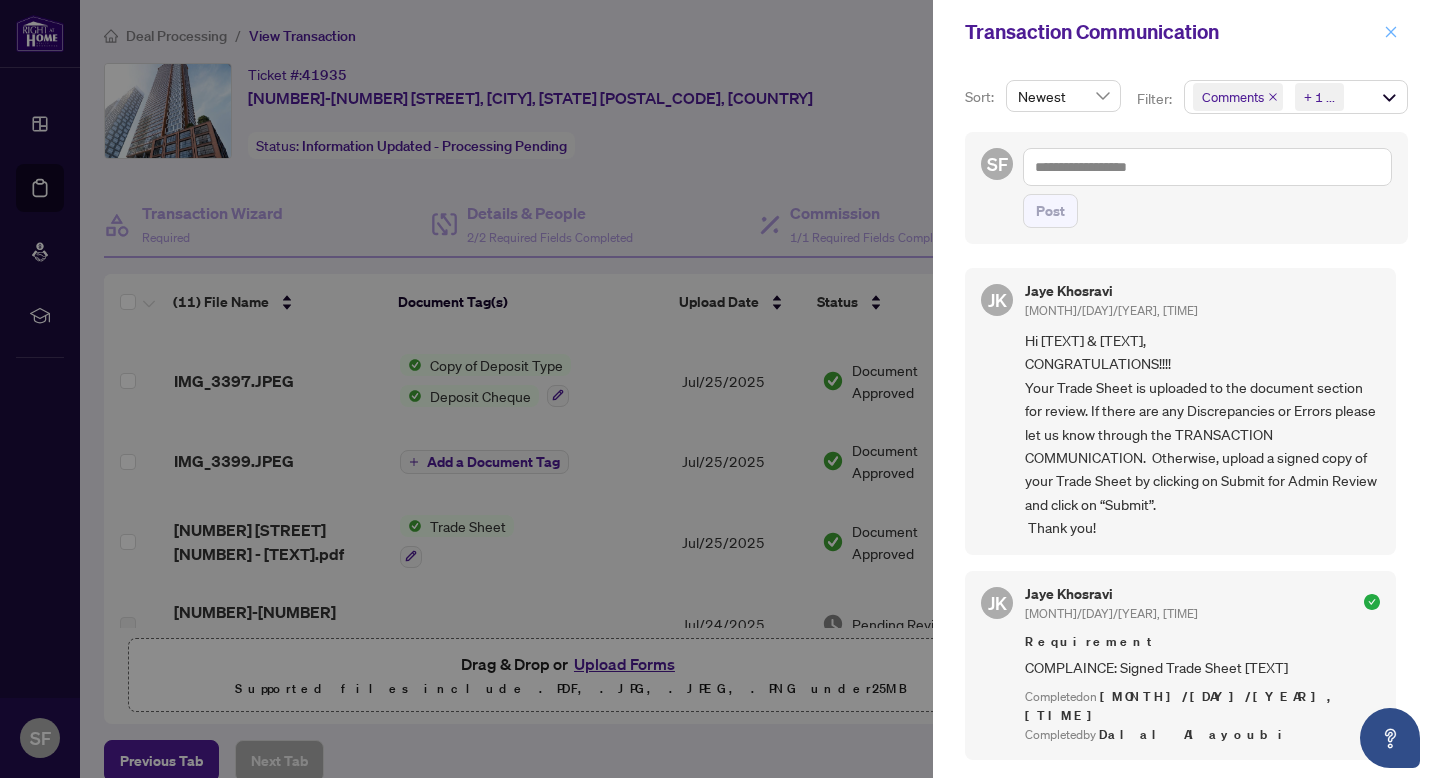click at bounding box center (1391, 32) 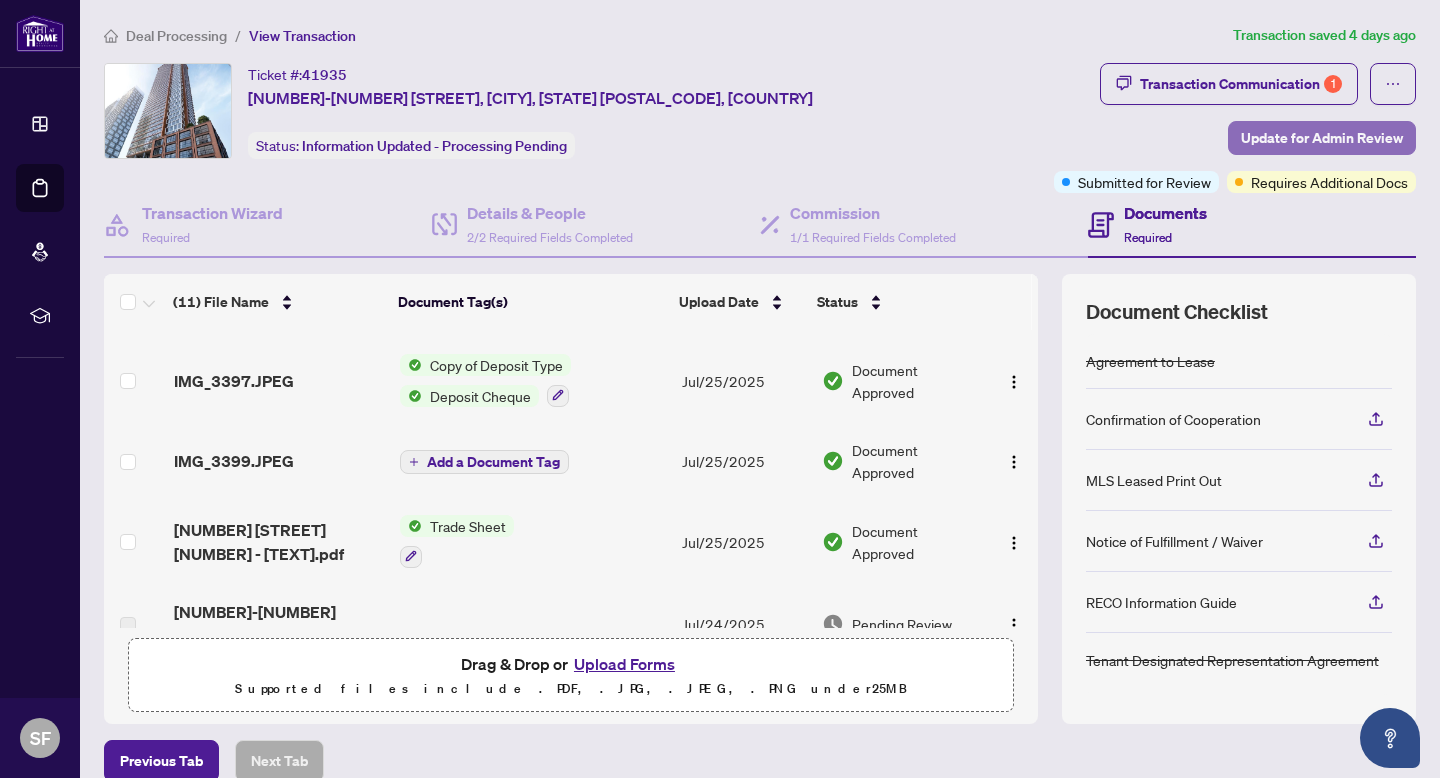 click on "Update for Admin Review" at bounding box center (1322, 138) 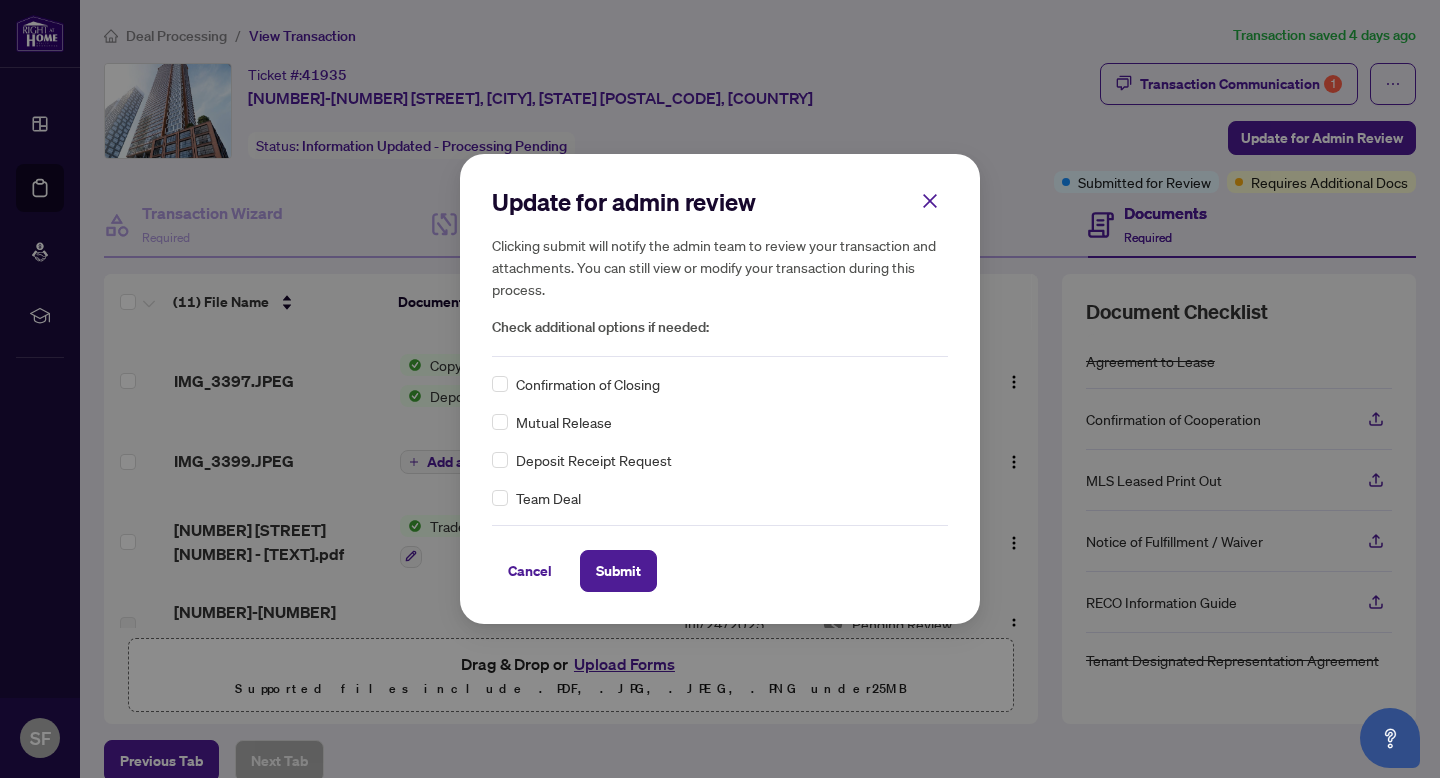 click on "Confirmation of Closing" at bounding box center [588, 384] 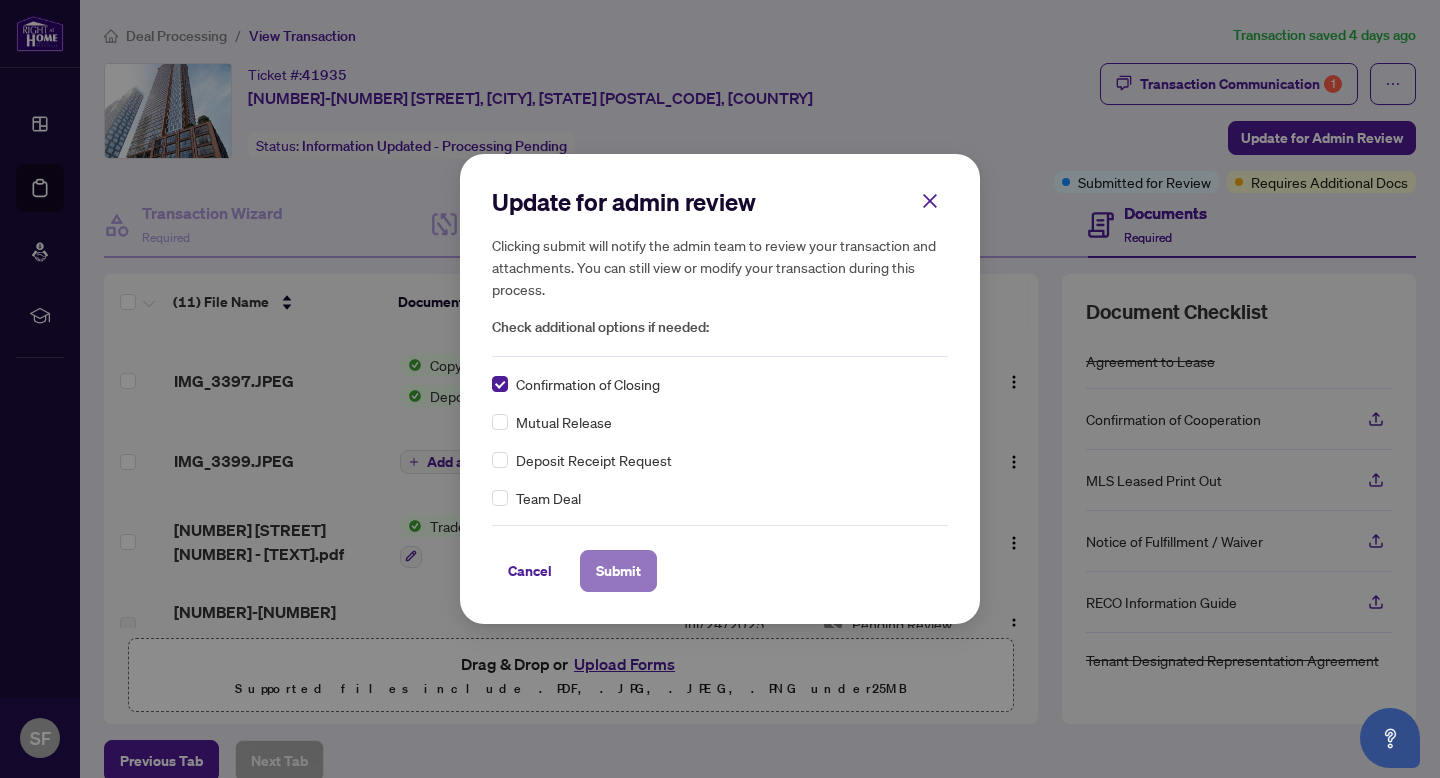 click on "Submit" at bounding box center (618, 571) 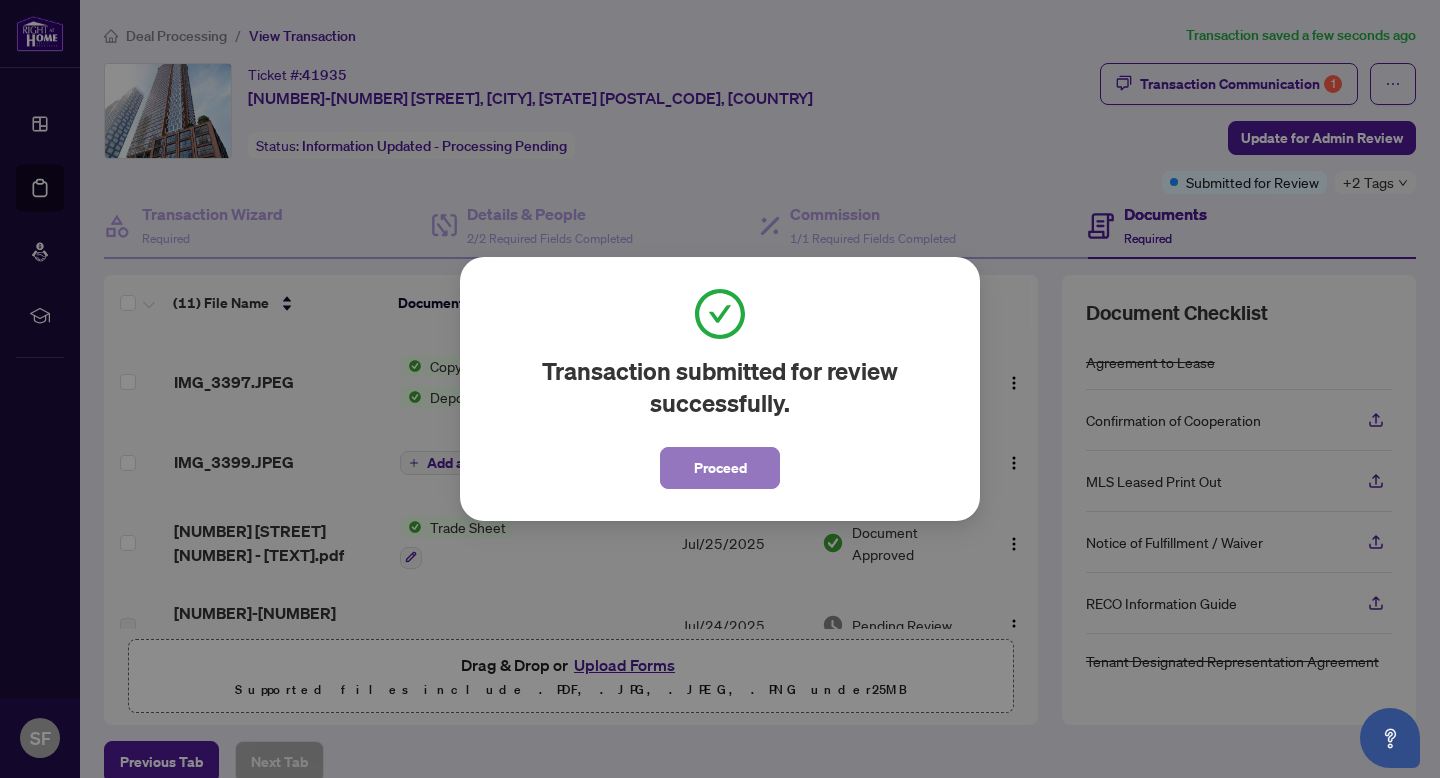 click on "Proceed" at bounding box center (720, 468) 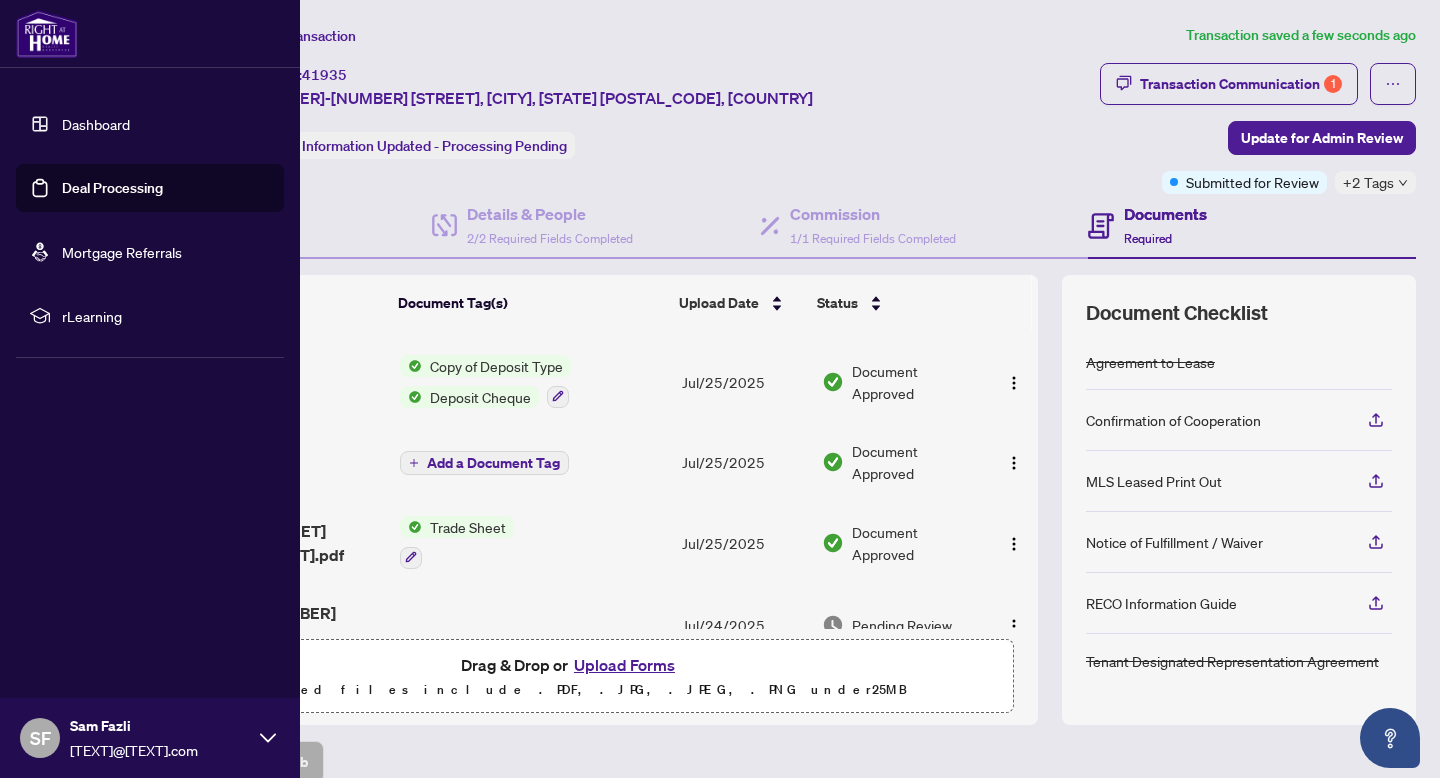 click on "Deal Processing" at bounding box center [112, 188] 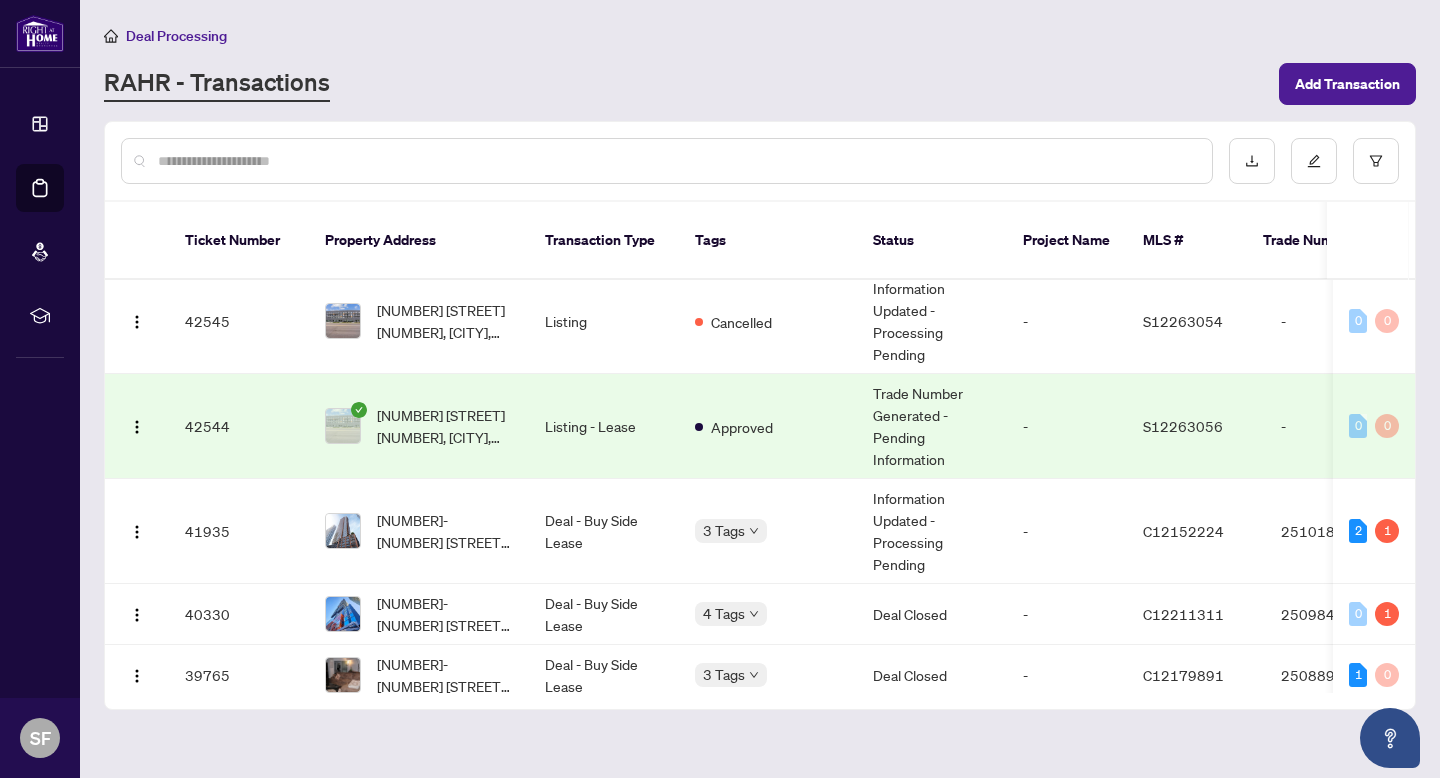 scroll, scrollTop: 0, scrollLeft: 0, axis: both 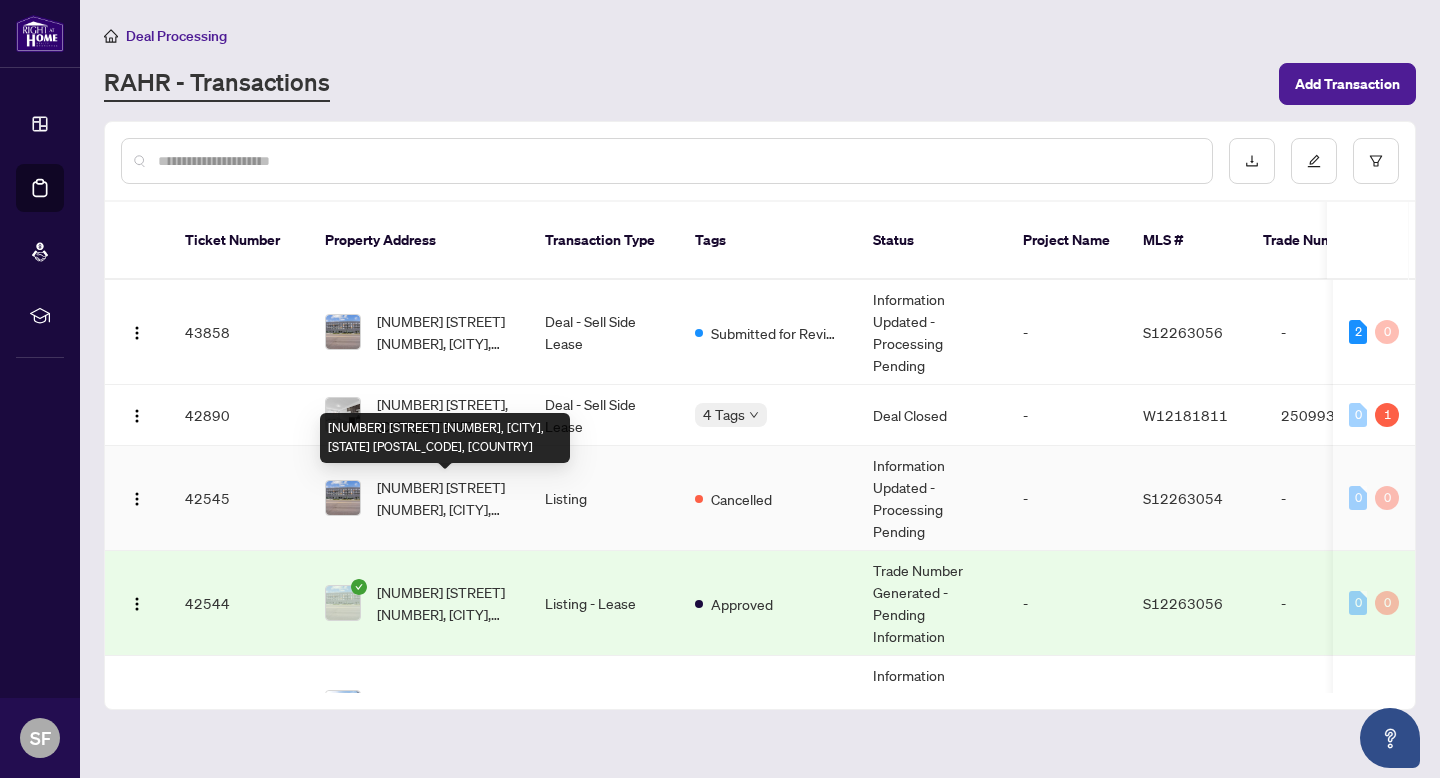 click on "[NUMBER] [STREET] [NUMBER], [CITY], [STATE] [POSTAL_CODE], [COUNTRY]" at bounding box center (445, 438) 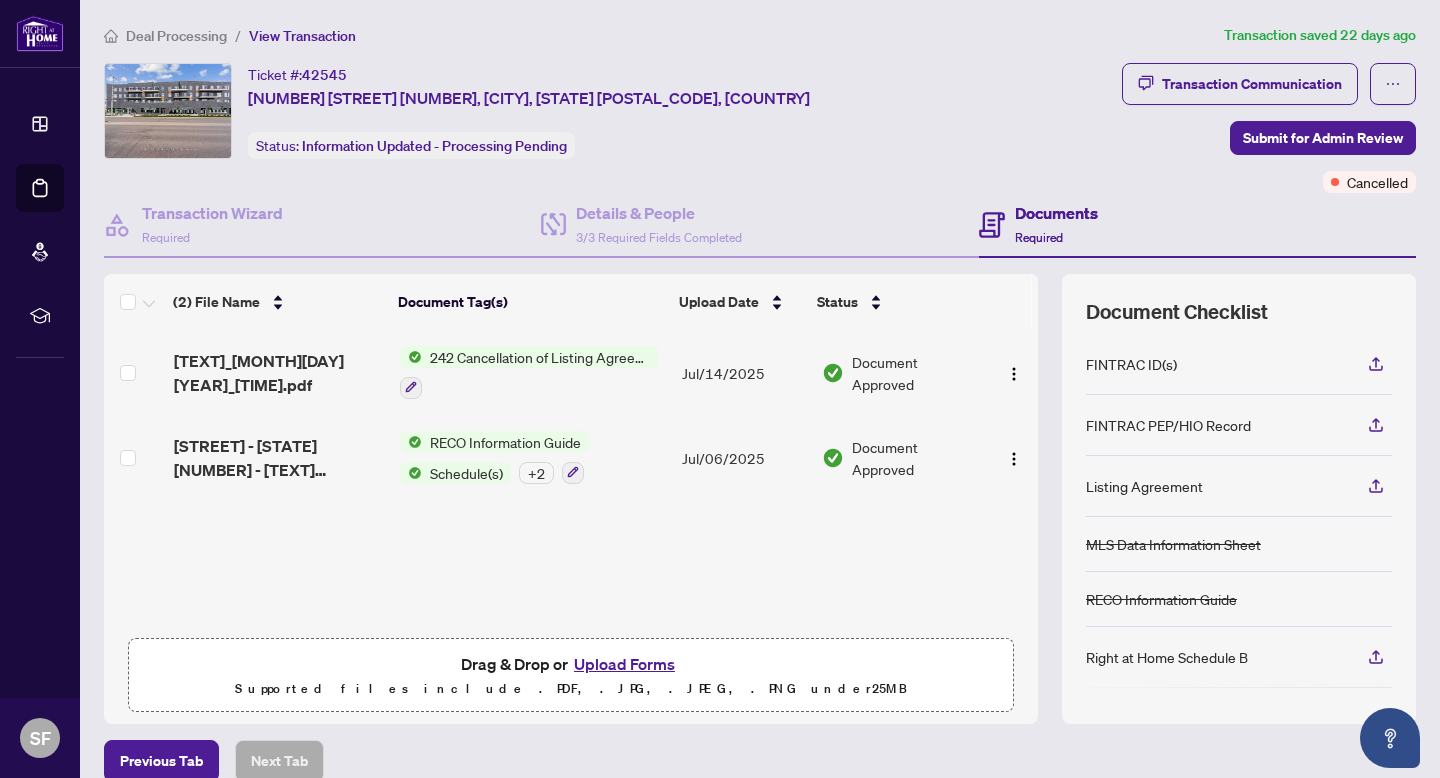 scroll, scrollTop: 1, scrollLeft: 0, axis: vertical 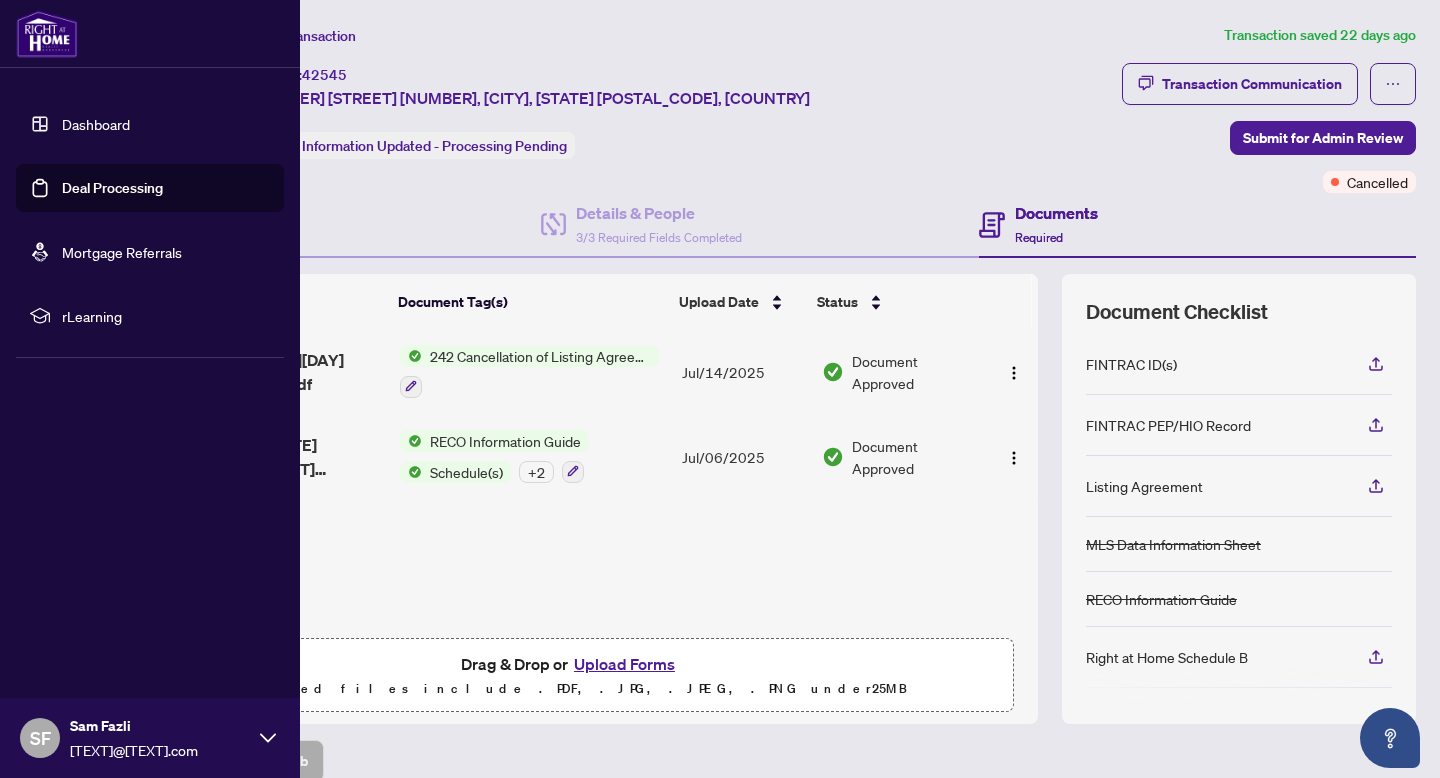 click on "Deal Processing" at bounding box center (112, 188) 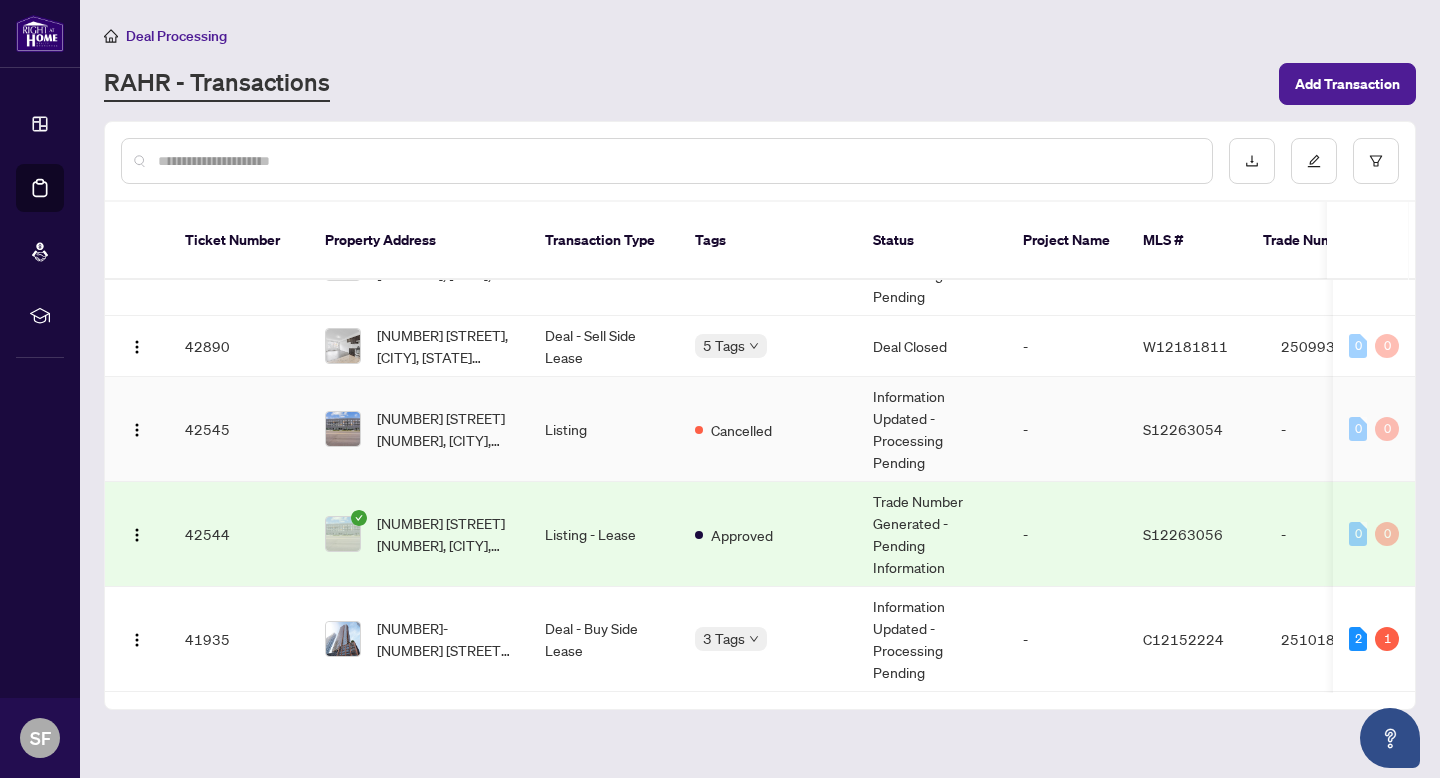 scroll, scrollTop: 60, scrollLeft: 0, axis: vertical 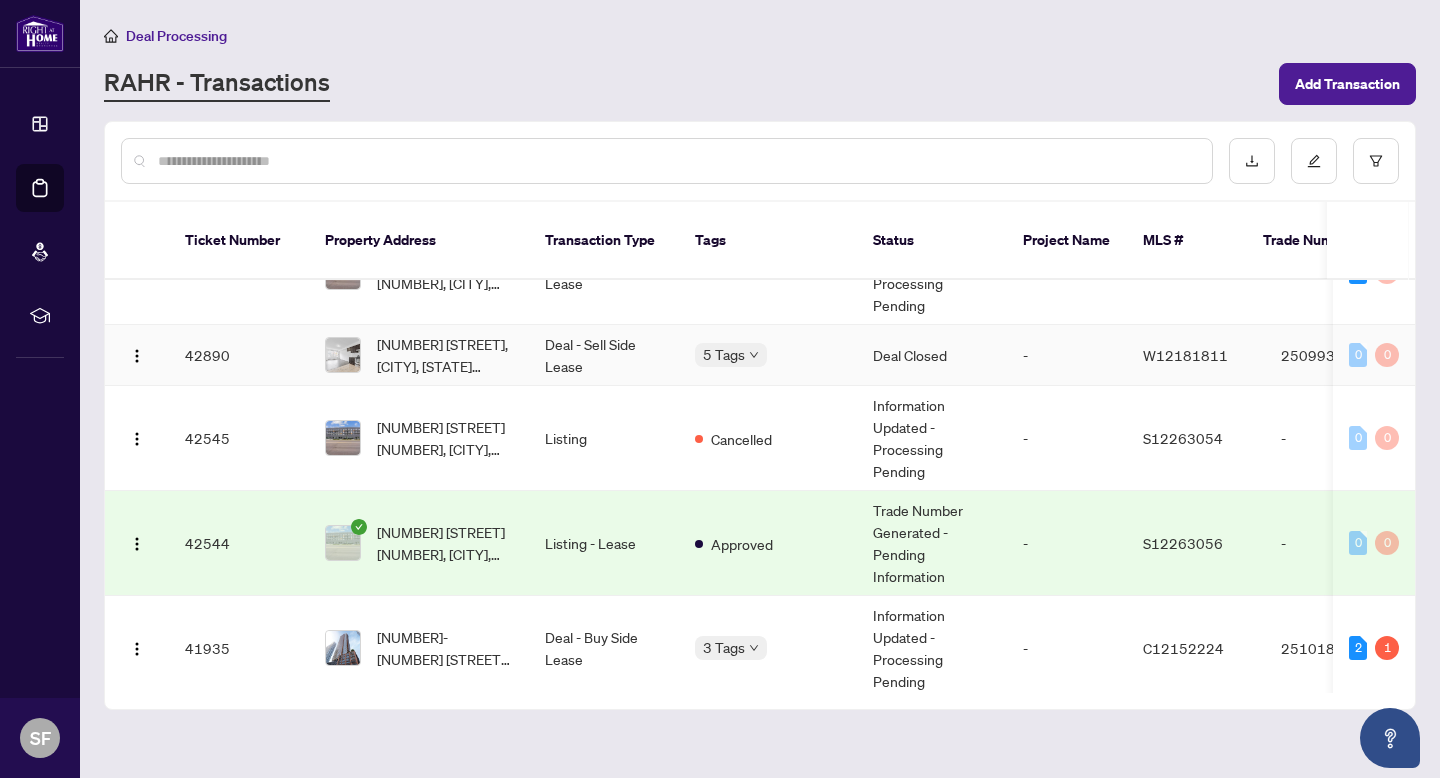 click on "Deal - Sell Side Lease" at bounding box center (604, 355) 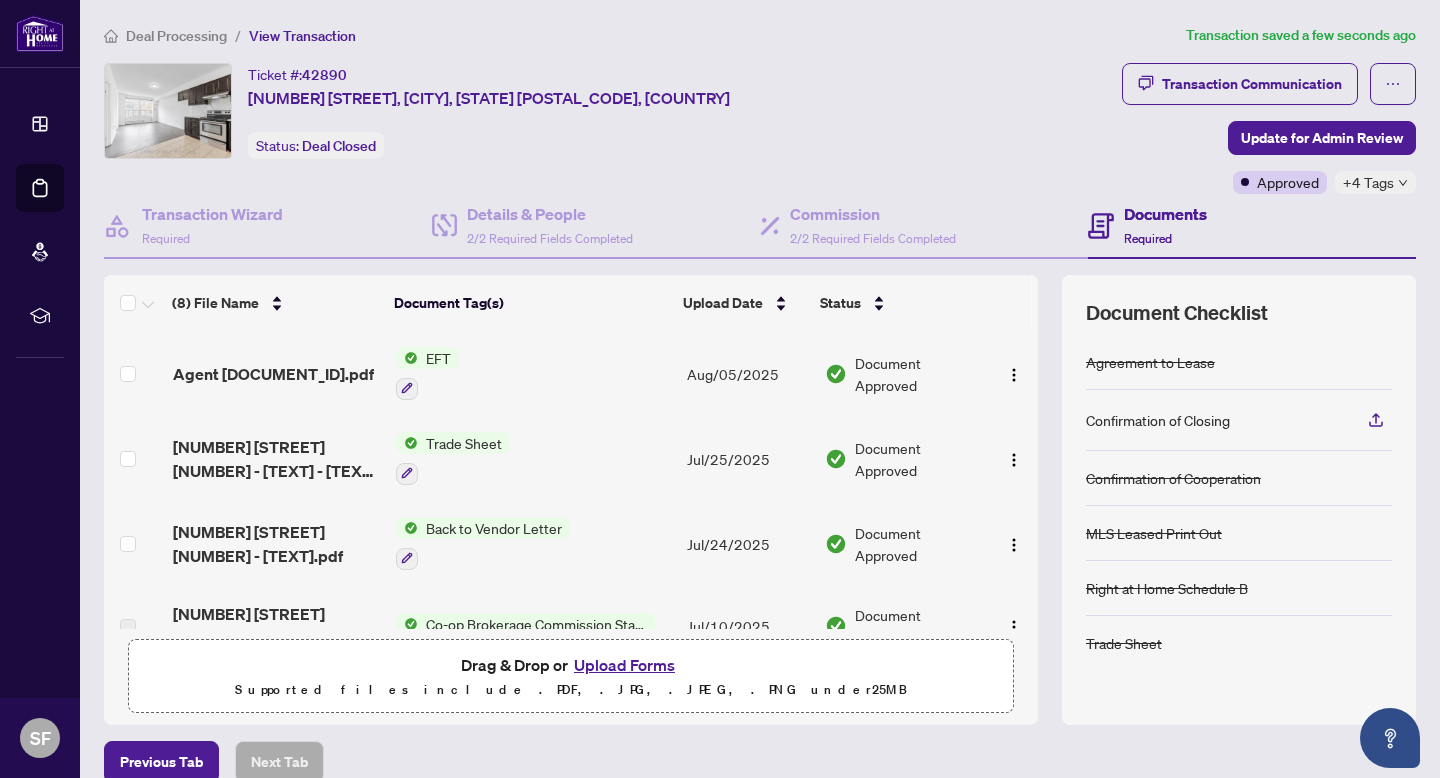 click on "Agent [DOCUMENT_ID].pdf" at bounding box center (273, 374) 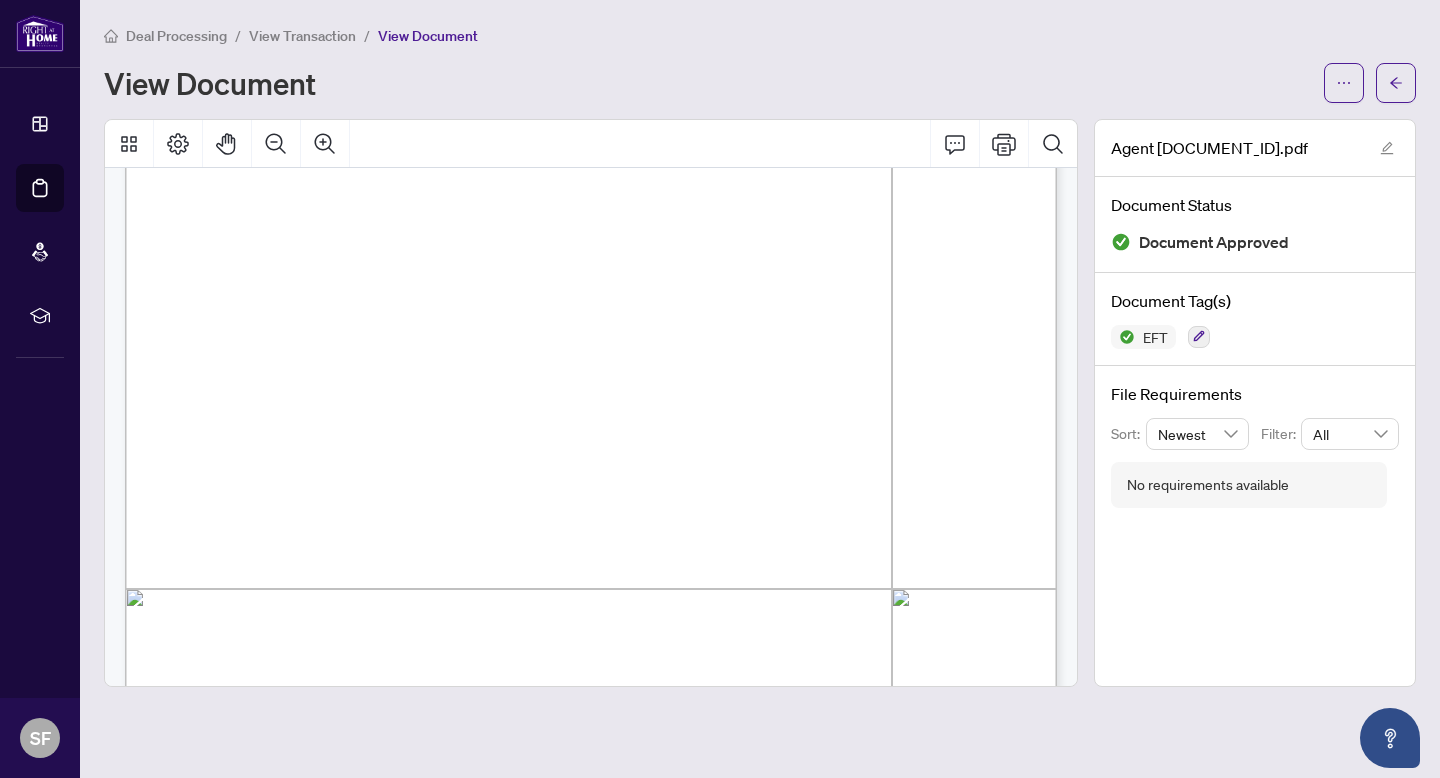 scroll, scrollTop: 0, scrollLeft: 0, axis: both 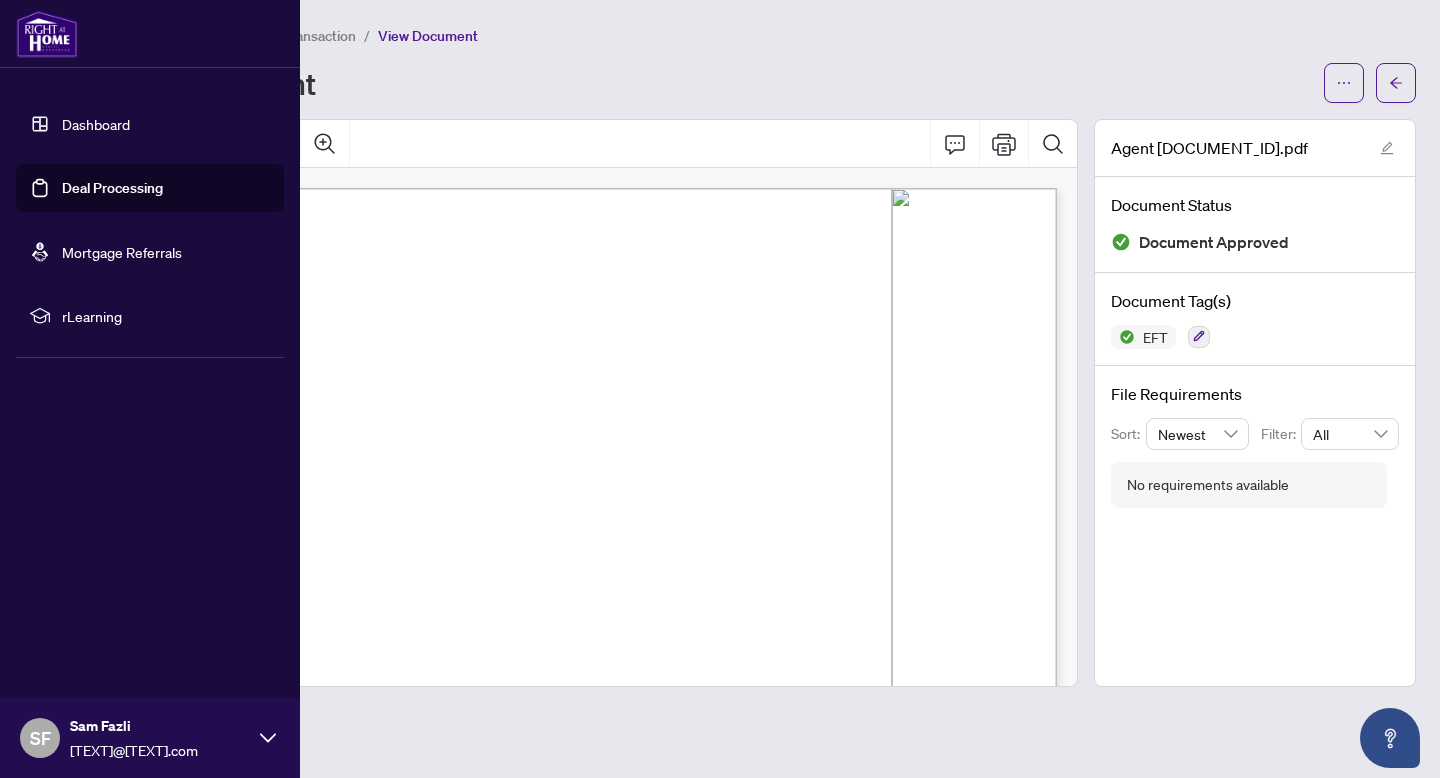 click on "Deal Processing" at bounding box center [112, 188] 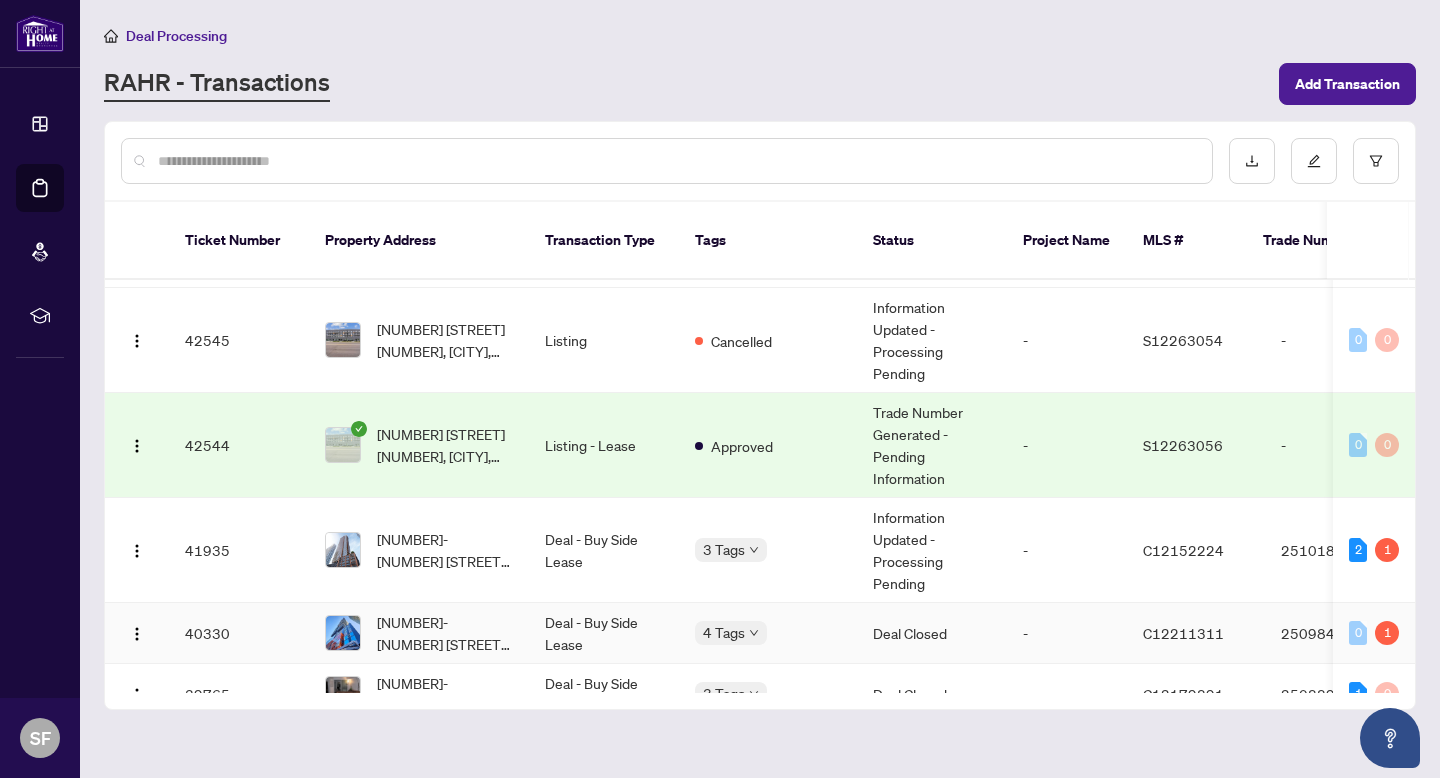 scroll, scrollTop: 243, scrollLeft: 0, axis: vertical 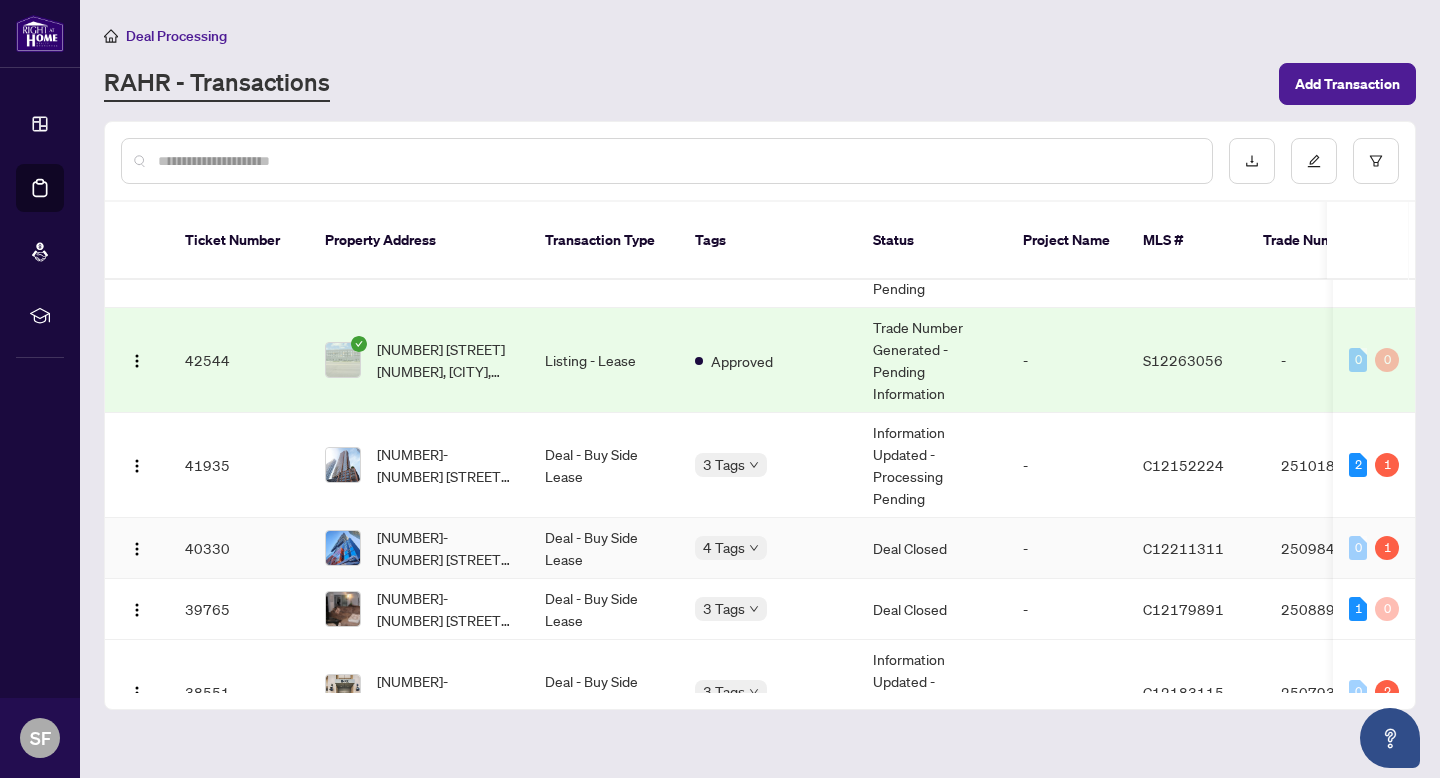 click on "[NUMBER]-[NUMBER] [STREET], [CITY], [STATE] [POSTAL_CODE], [COUNTRY]" at bounding box center [445, 548] 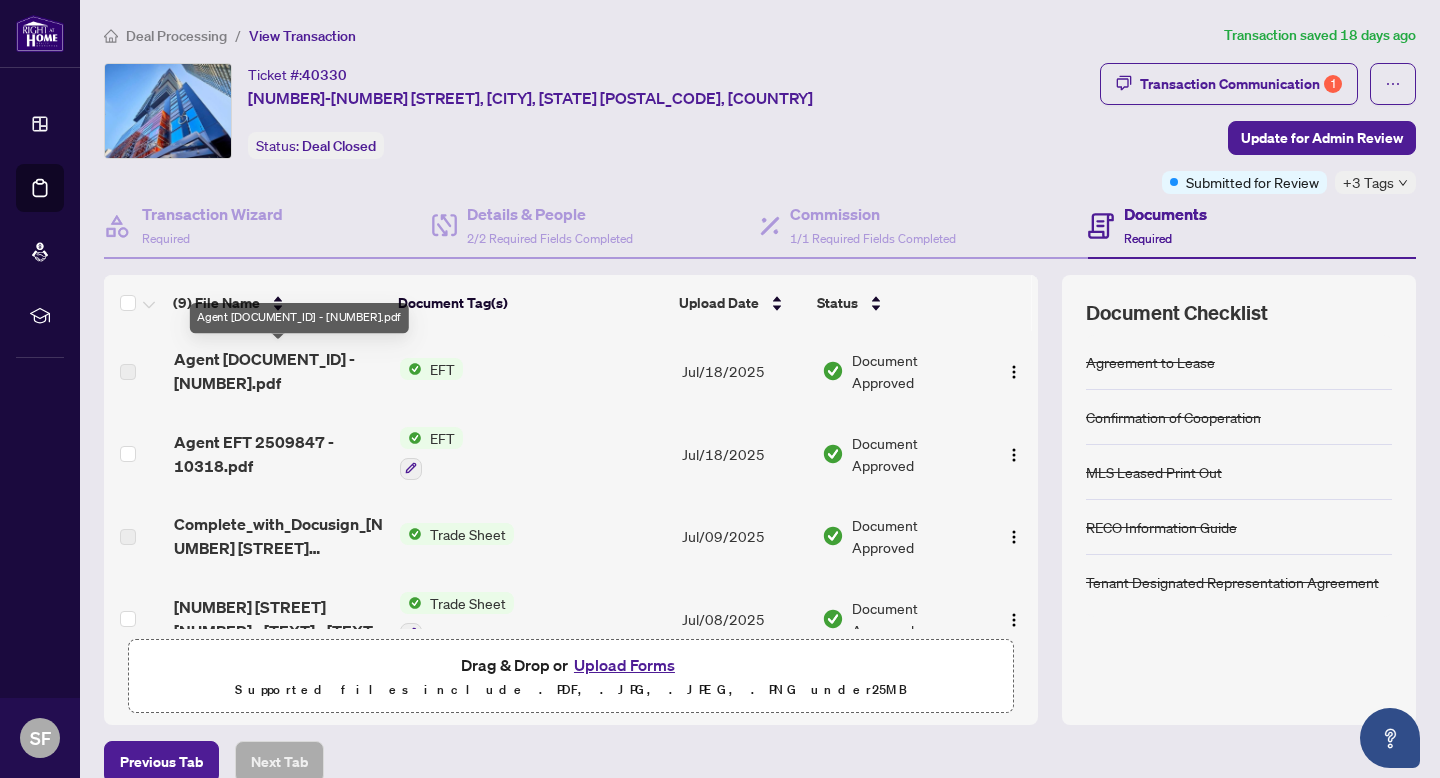 click on "Agent [DOCUMENT_ID] - [NUMBER].pdf" at bounding box center [279, 371] 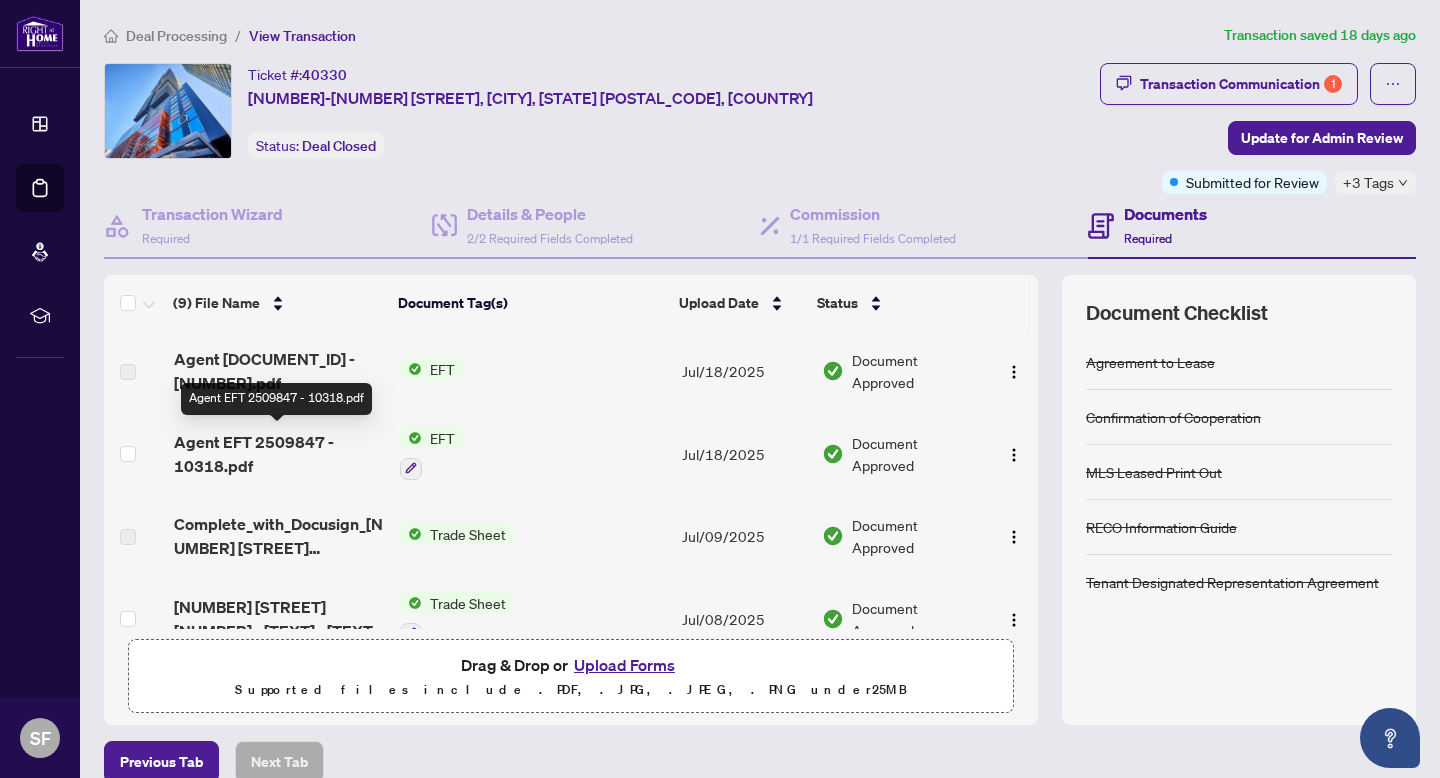 click on "Agent EFT 2509847 - 10318.pdf" at bounding box center [279, 454] 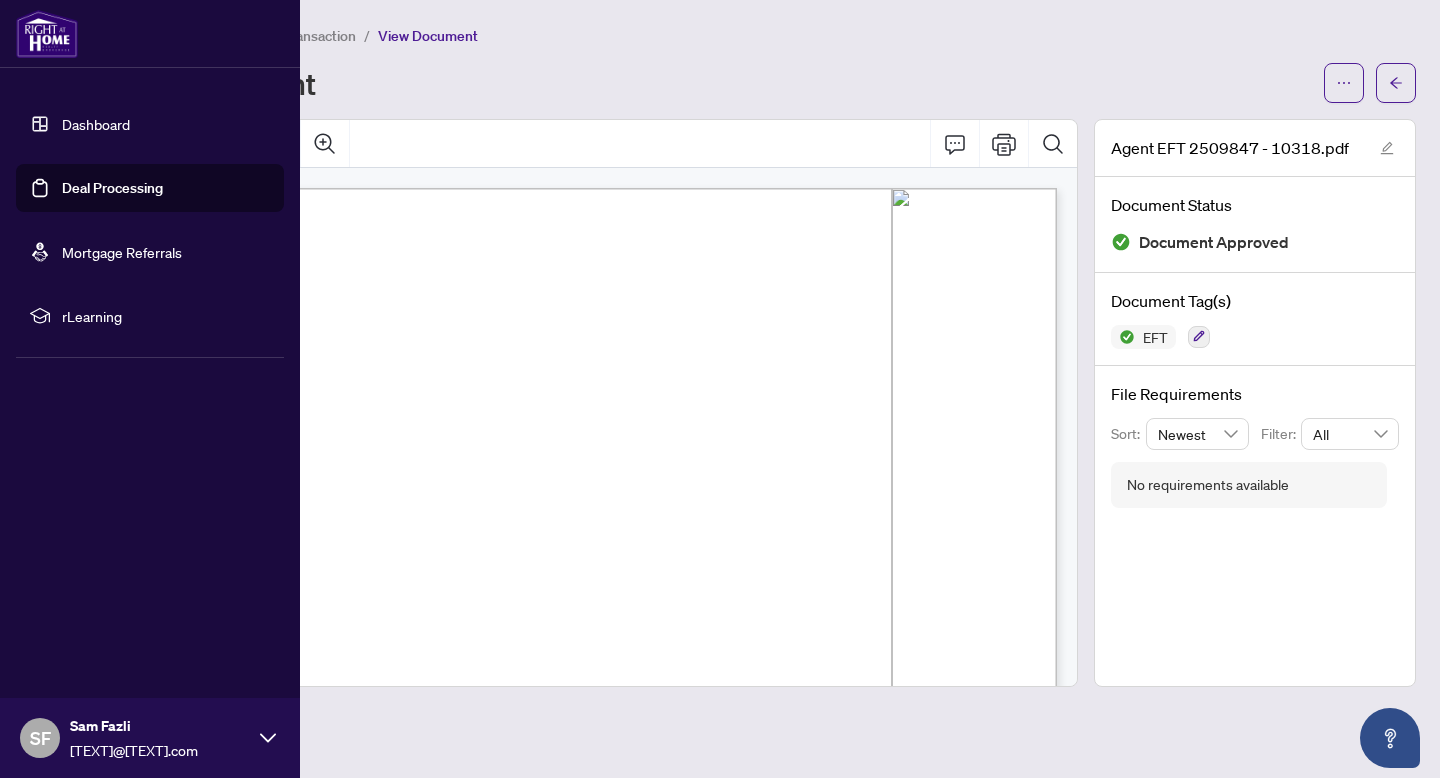 click on "Deal Processing" at bounding box center [112, 188] 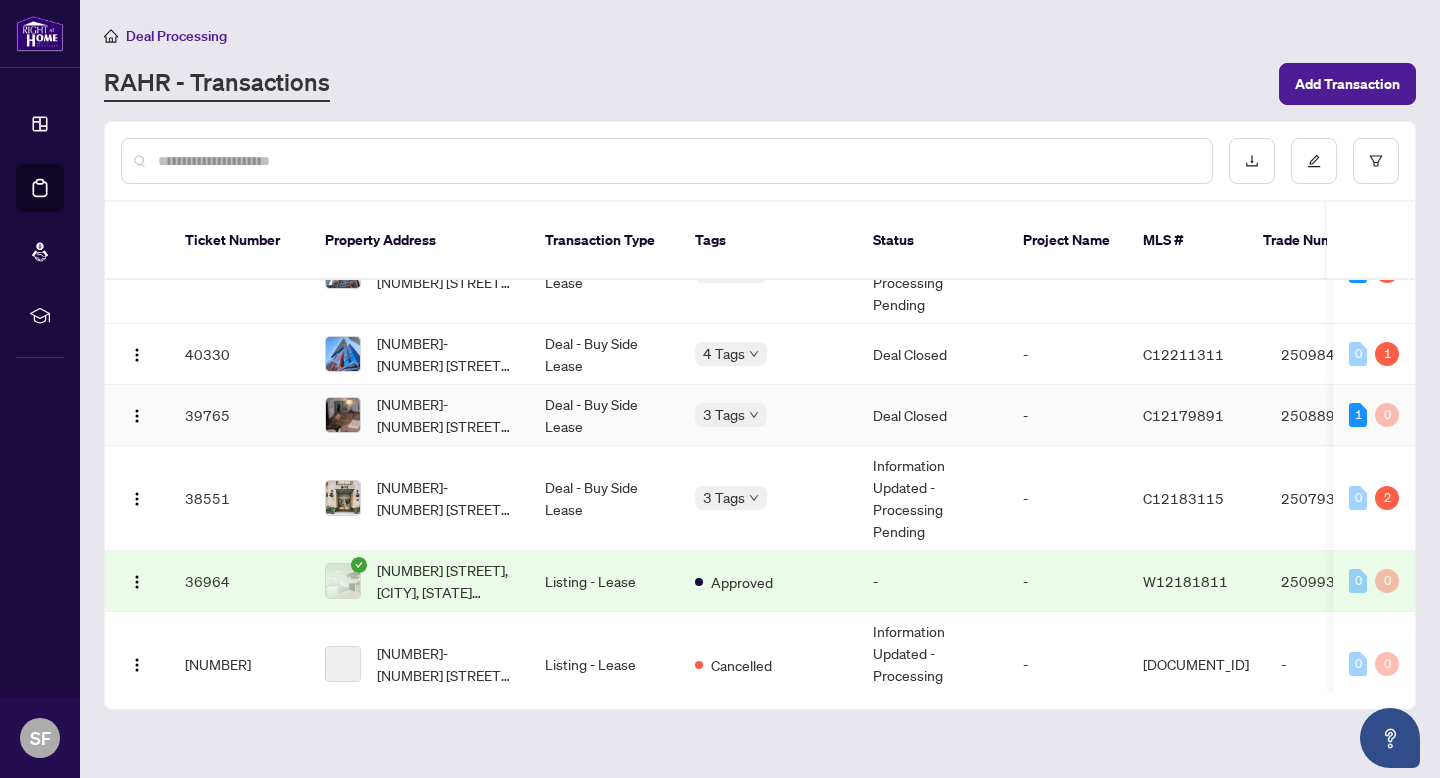 scroll, scrollTop: 441, scrollLeft: 0, axis: vertical 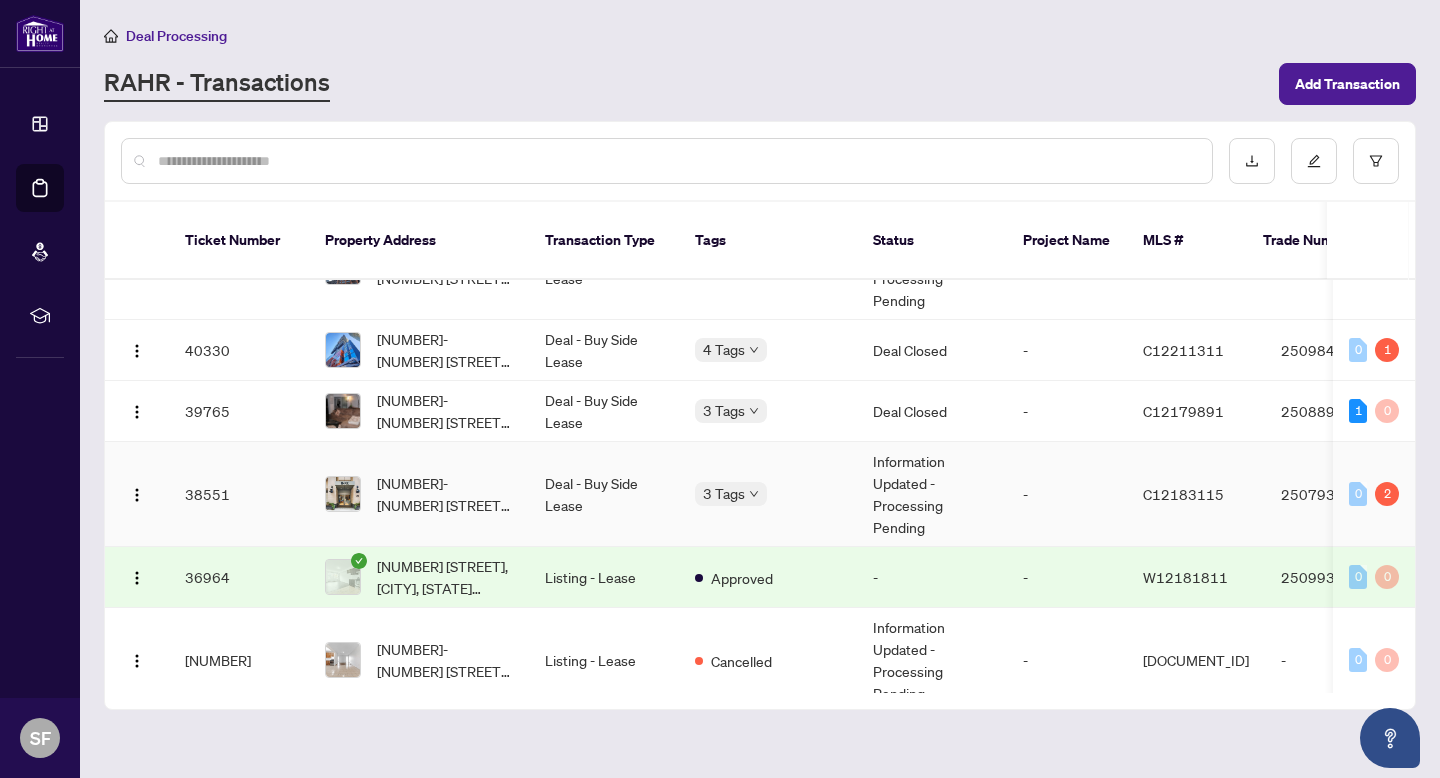 click on "[NUMBER]-[NUMBER] [STREET], [CITY], [STATE] [POSTAL_CODE], [COUNTRY]" at bounding box center [445, 494] 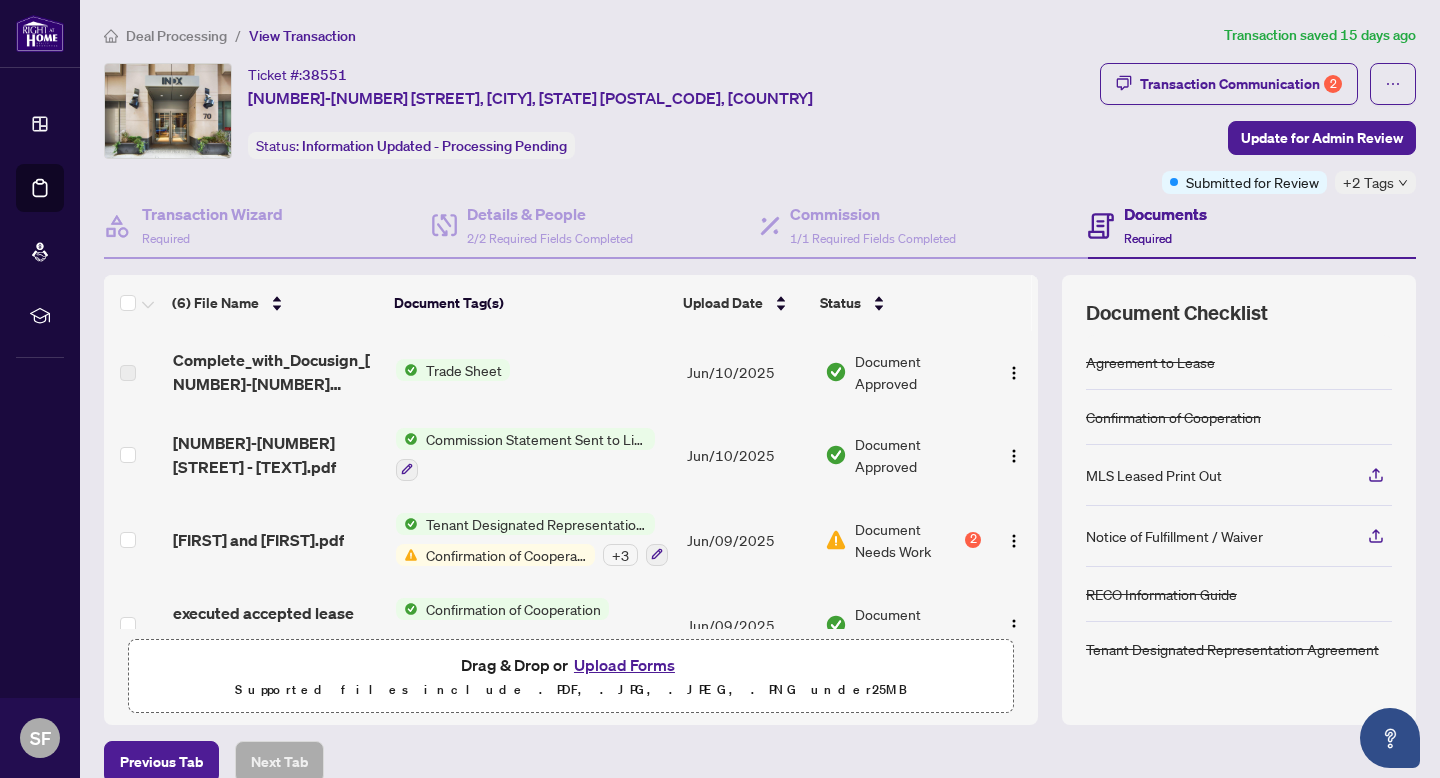 scroll, scrollTop: 0, scrollLeft: 0, axis: both 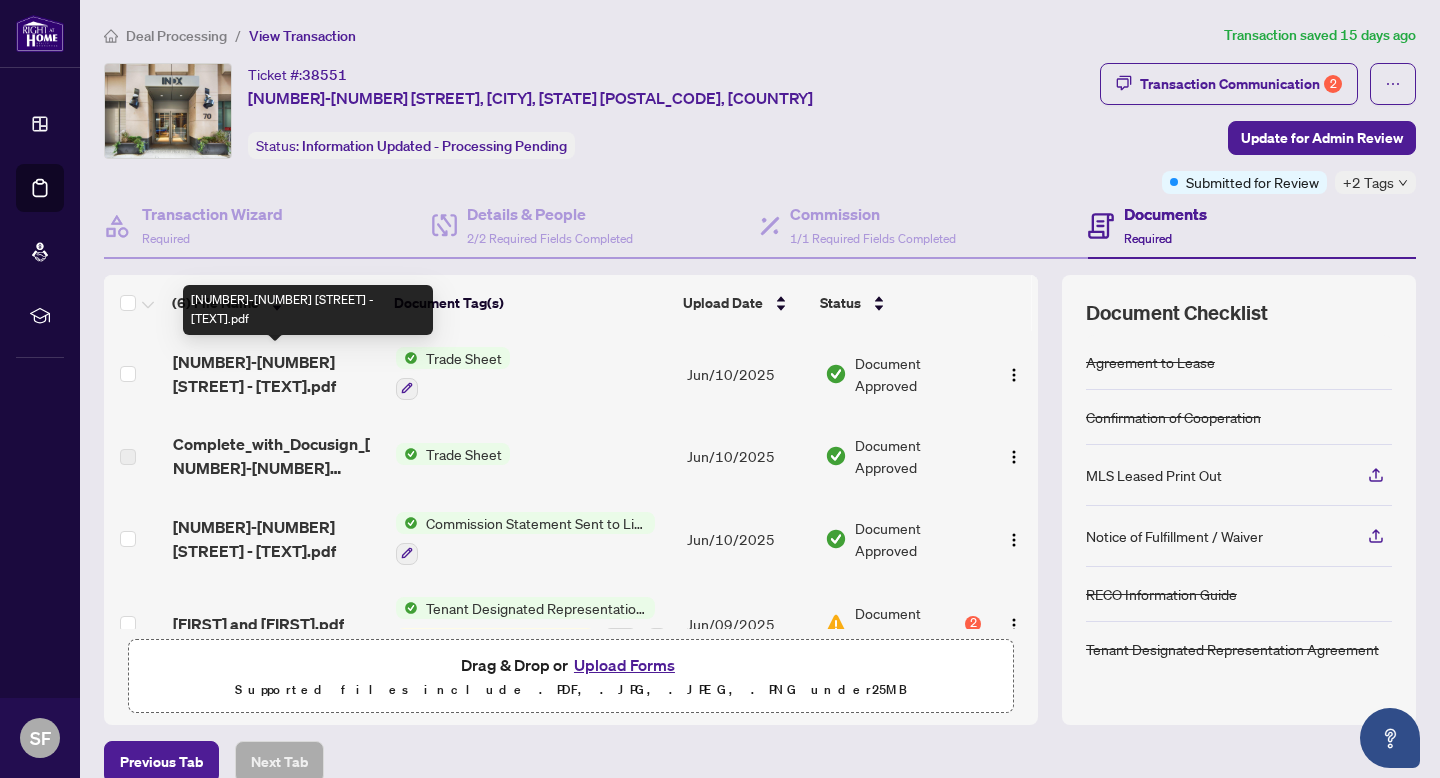 click on "[NUMBER]-[NUMBER] [STREET] - [TEXT].pdf" at bounding box center [276, 374] 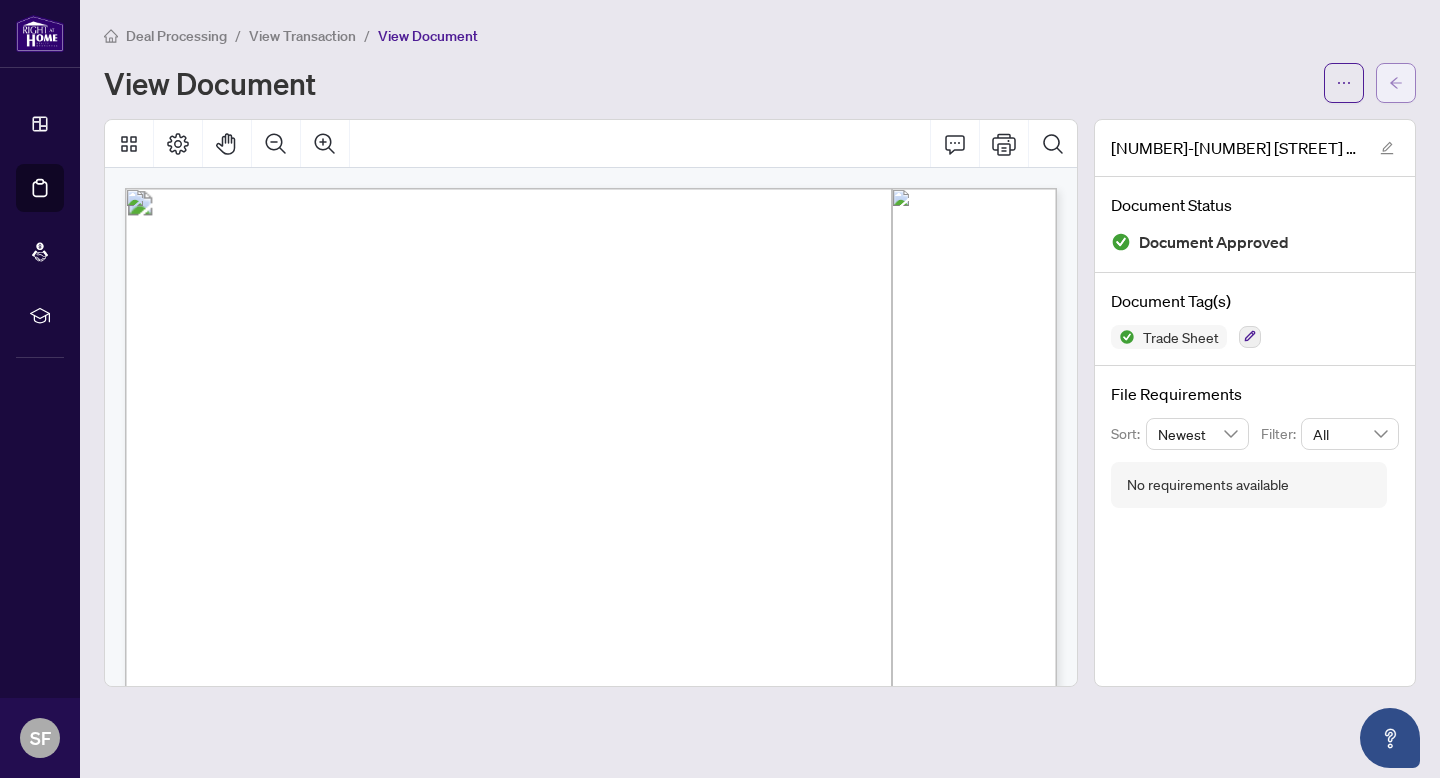 click at bounding box center [1396, 83] 